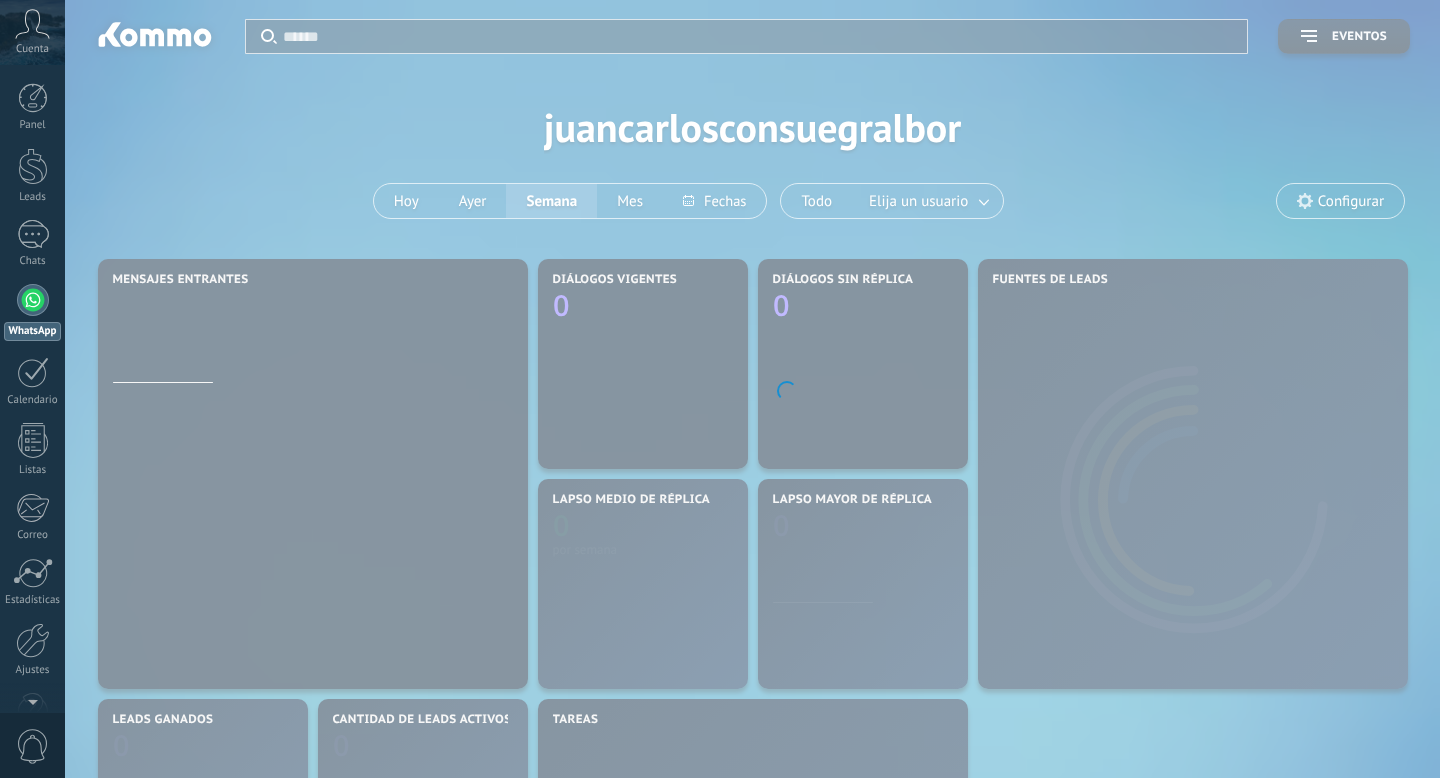 scroll, scrollTop: 0, scrollLeft: 0, axis: both 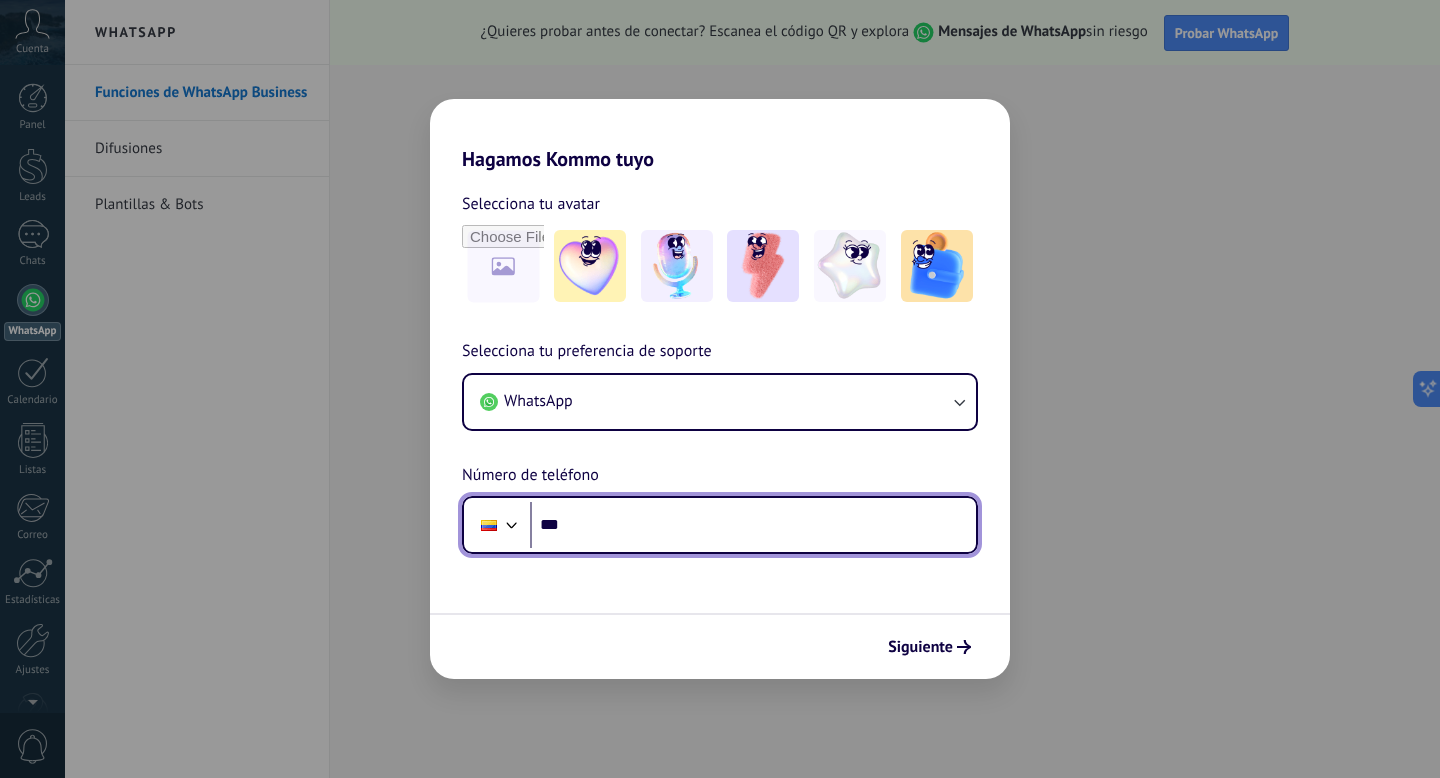 click on "***" at bounding box center (753, 525) 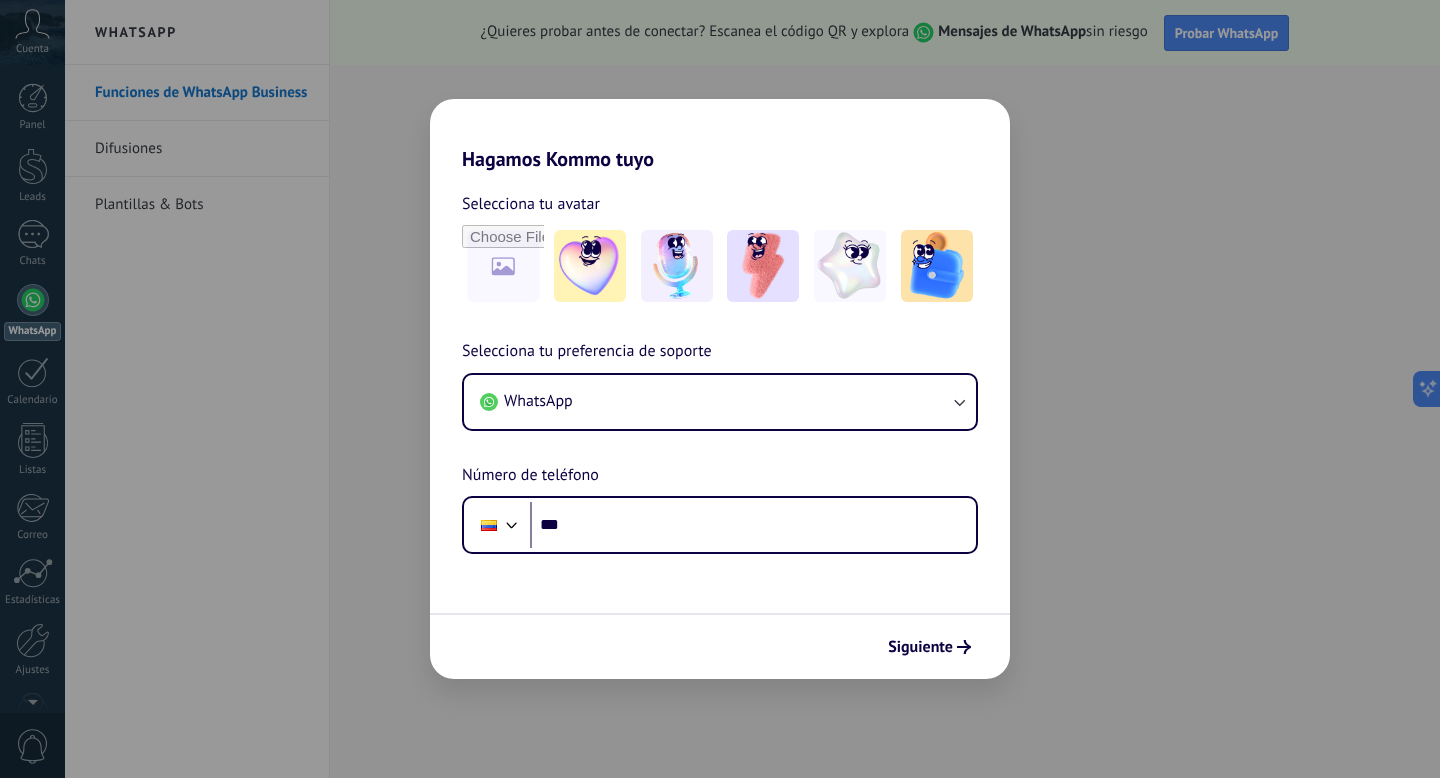 scroll, scrollTop: 0, scrollLeft: 0, axis: both 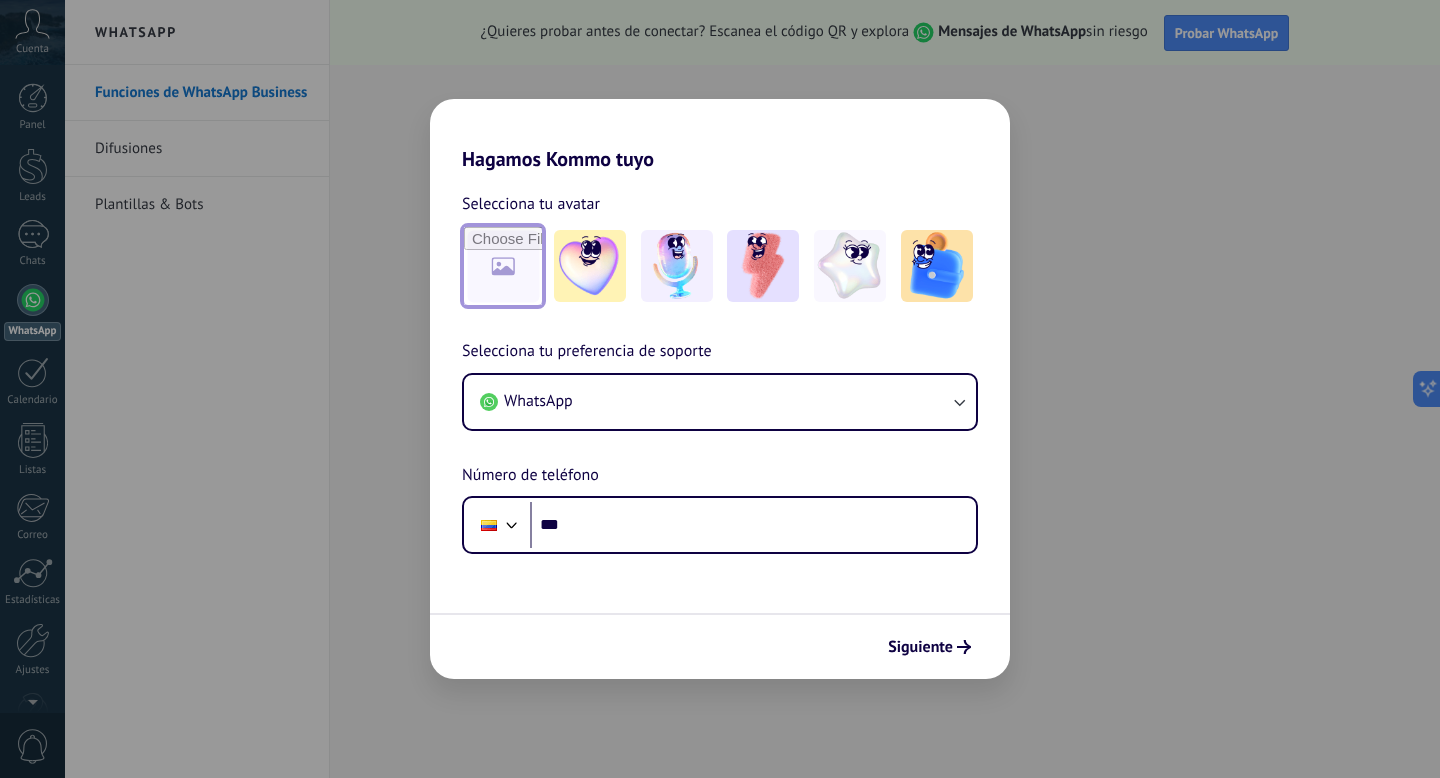 click at bounding box center (503, 266) 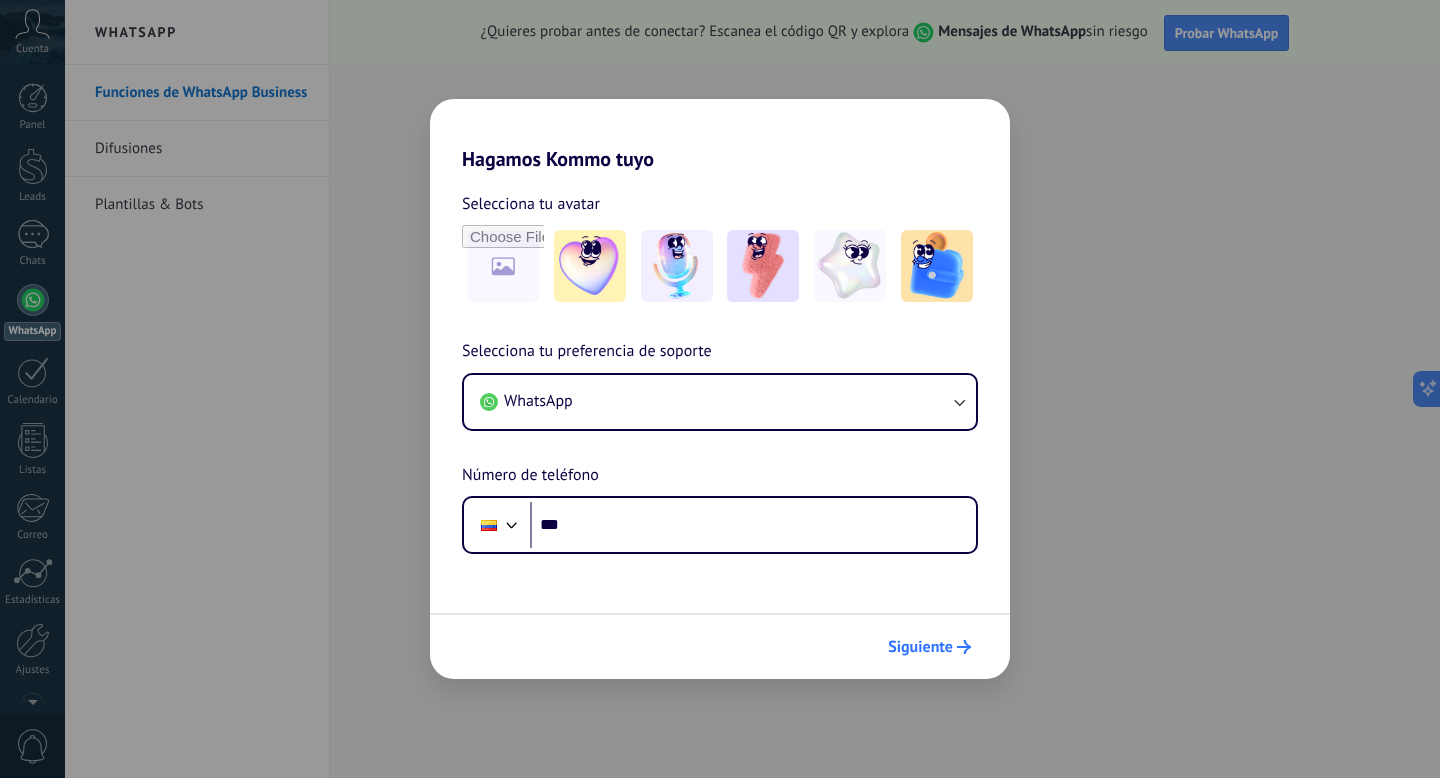 click on "Siguiente" at bounding box center (929, 647) 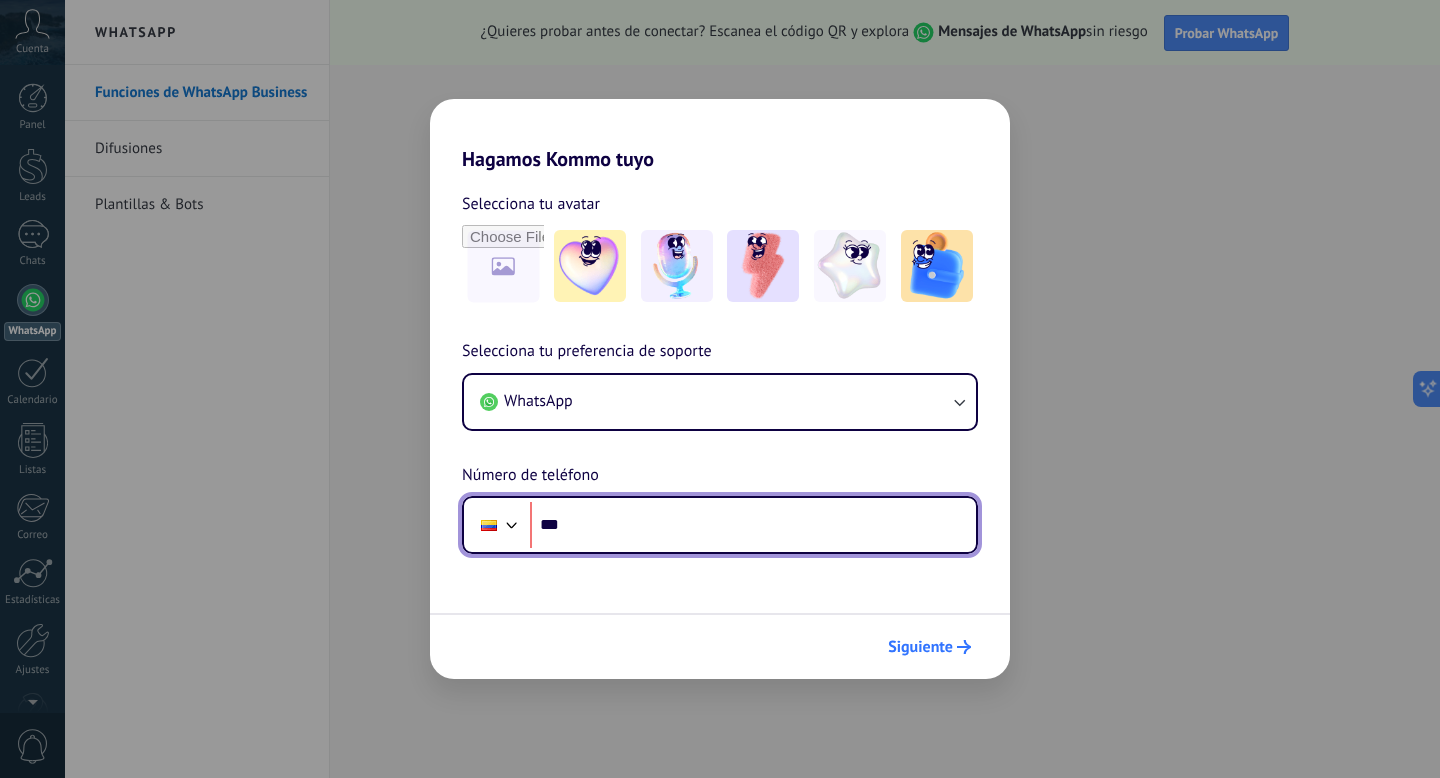 scroll, scrollTop: 0, scrollLeft: 0, axis: both 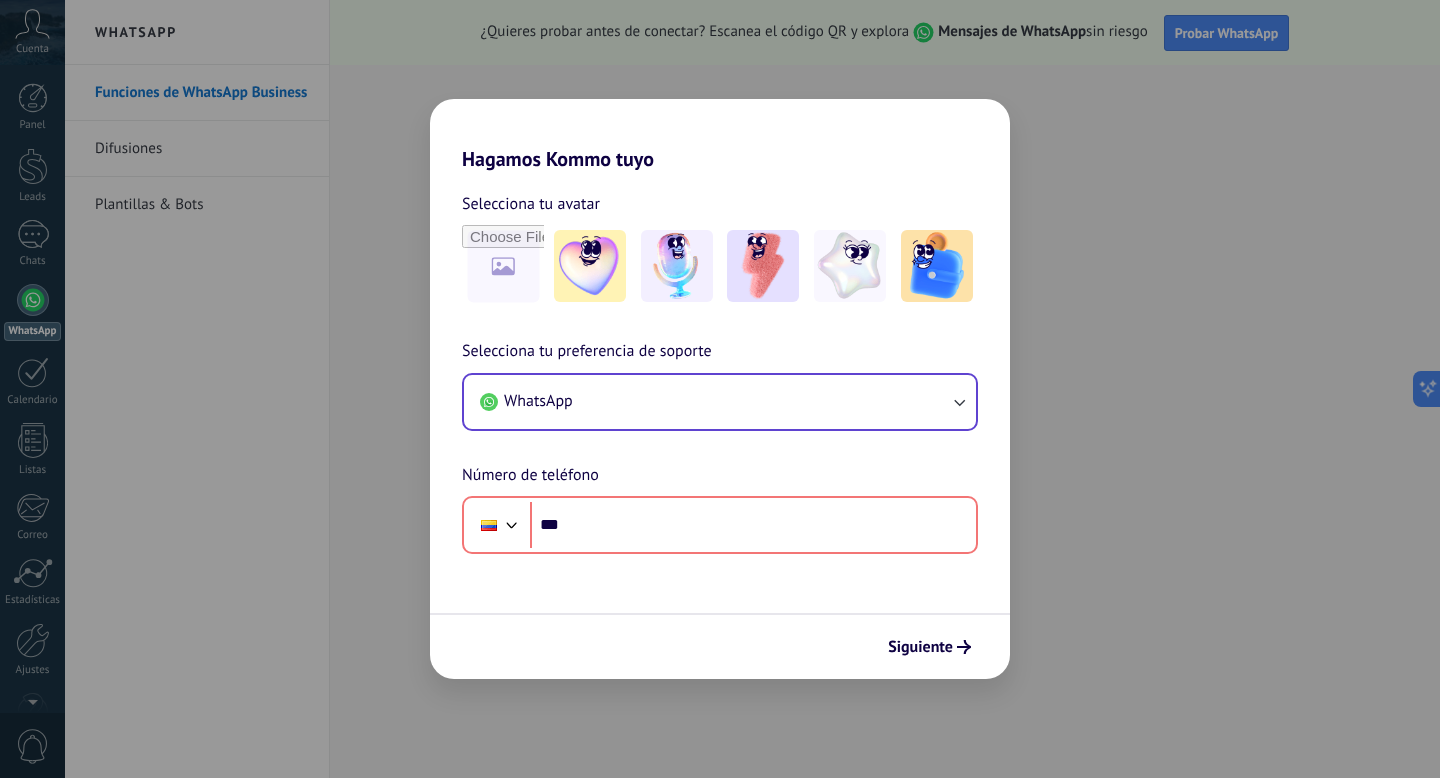 click on "WhatsApp" at bounding box center [720, 402] 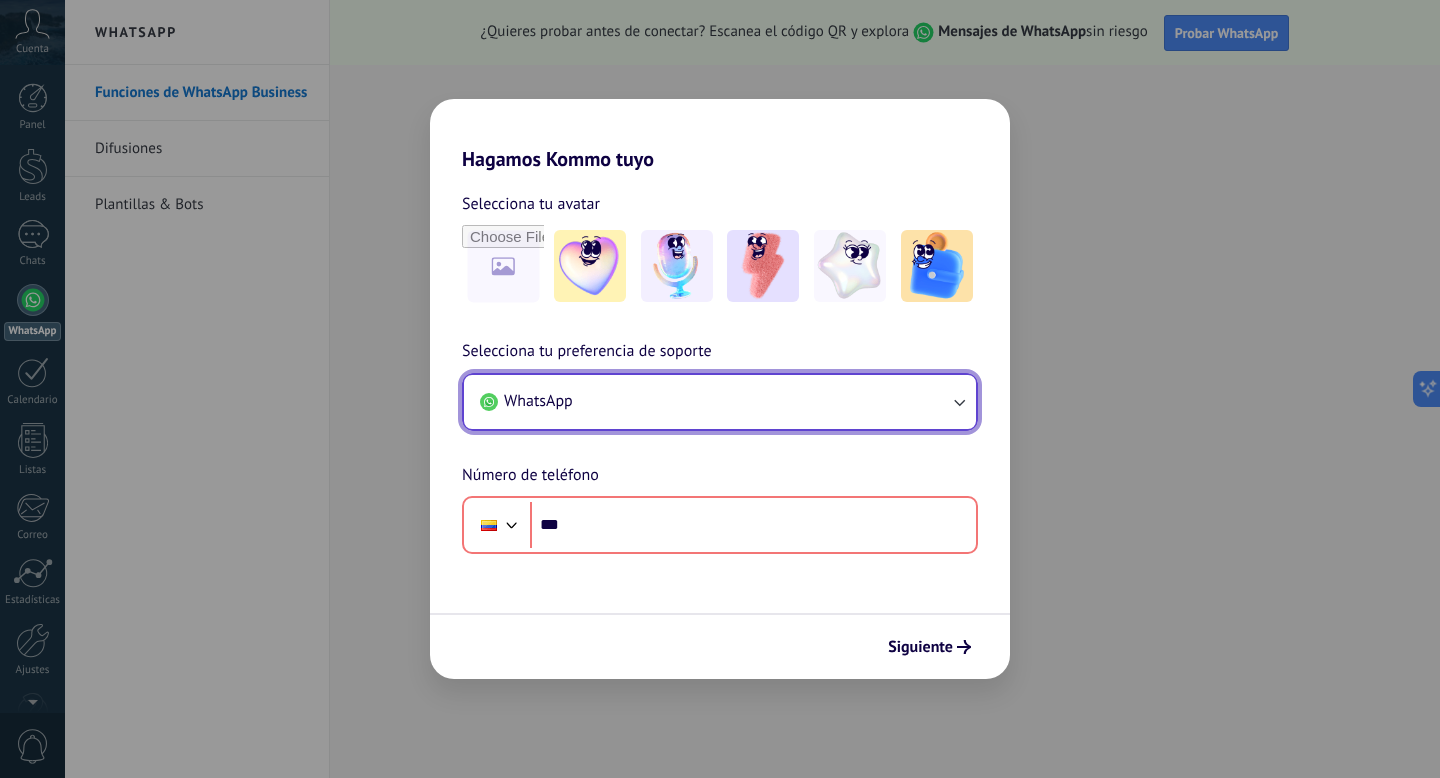click on "WhatsApp" at bounding box center [720, 402] 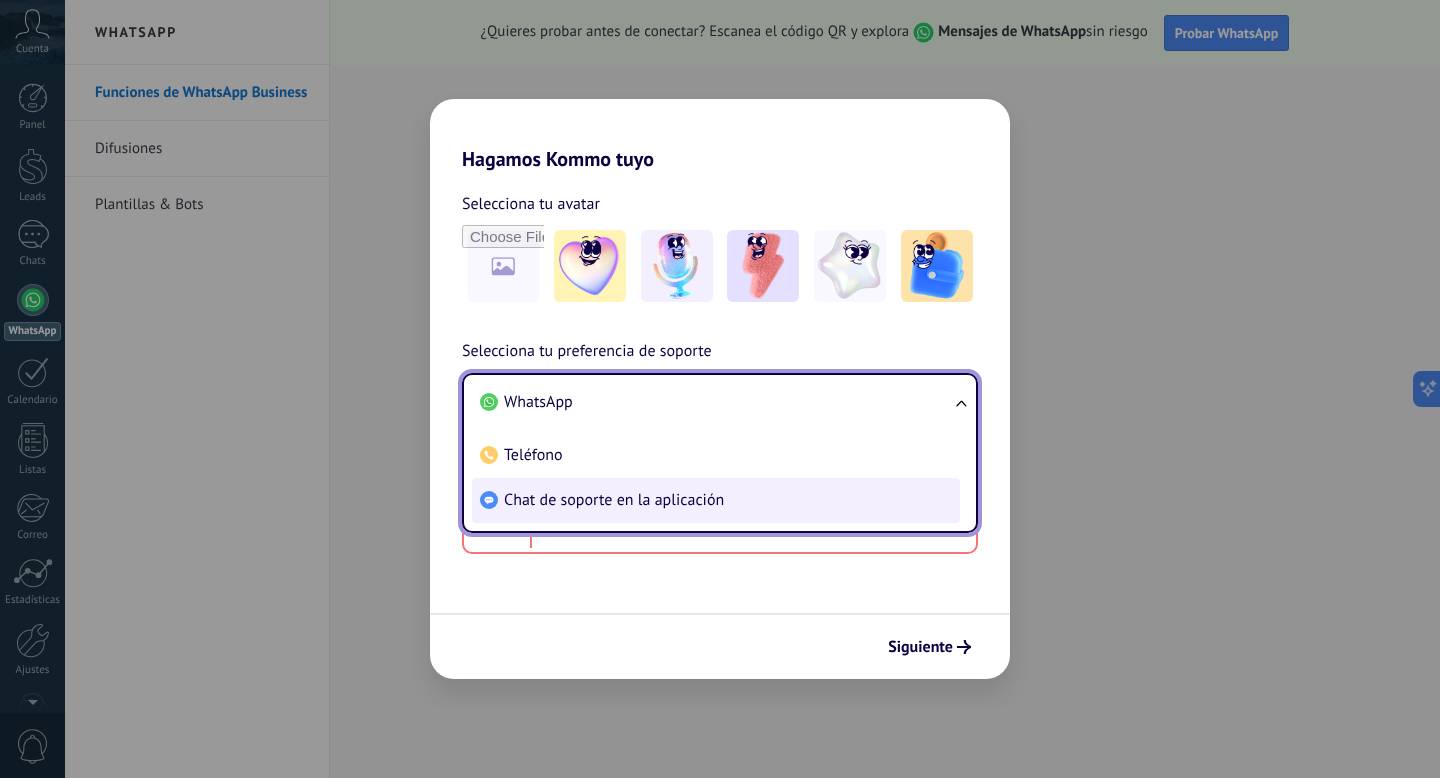 click on "Chat de soporte en la aplicación" at bounding box center [716, 500] 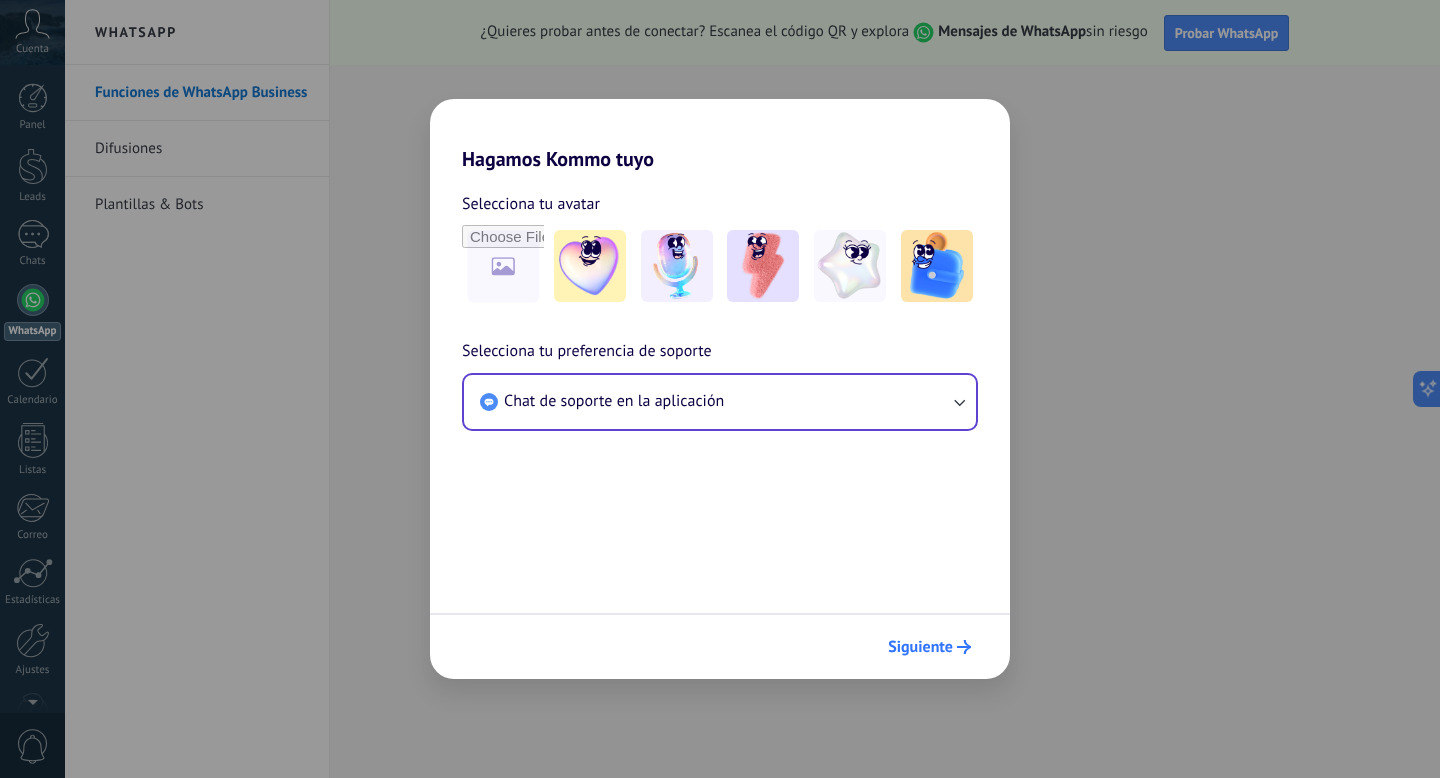 click on "Siguiente" at bounding box center [929, 647] 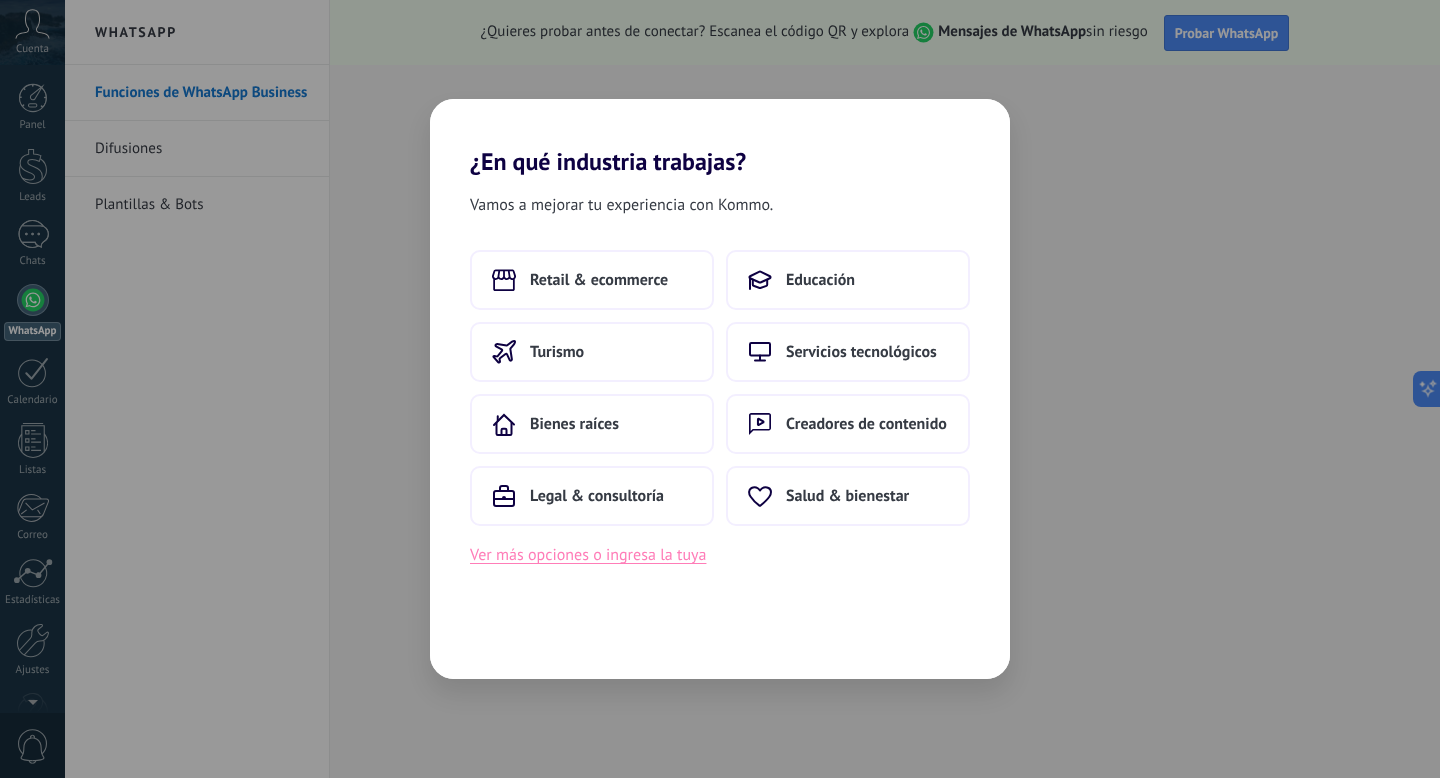 click on "Ver más opciones o ingresa la tuya" at bounding box center [588, 555] 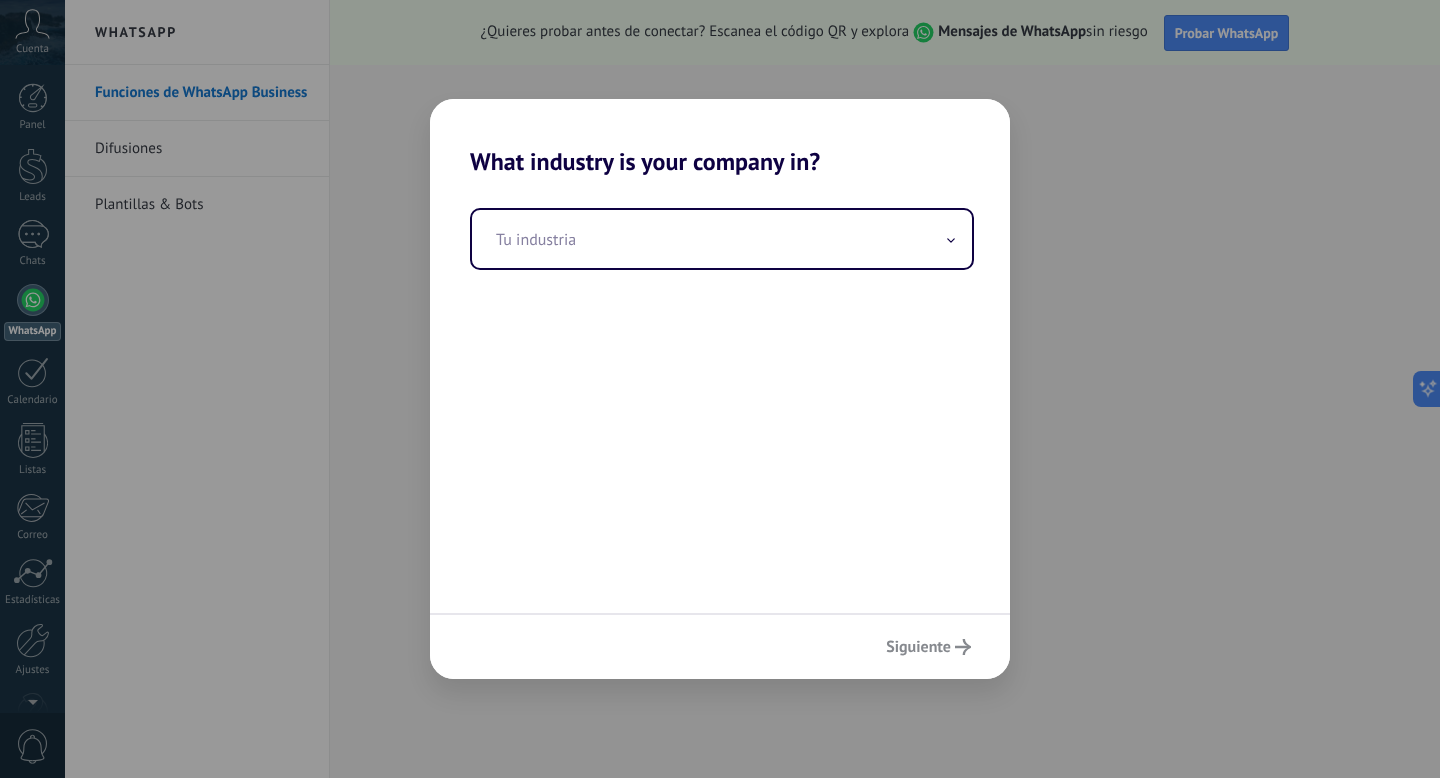 click on "Tu industria" at bounding box center [720, 394] 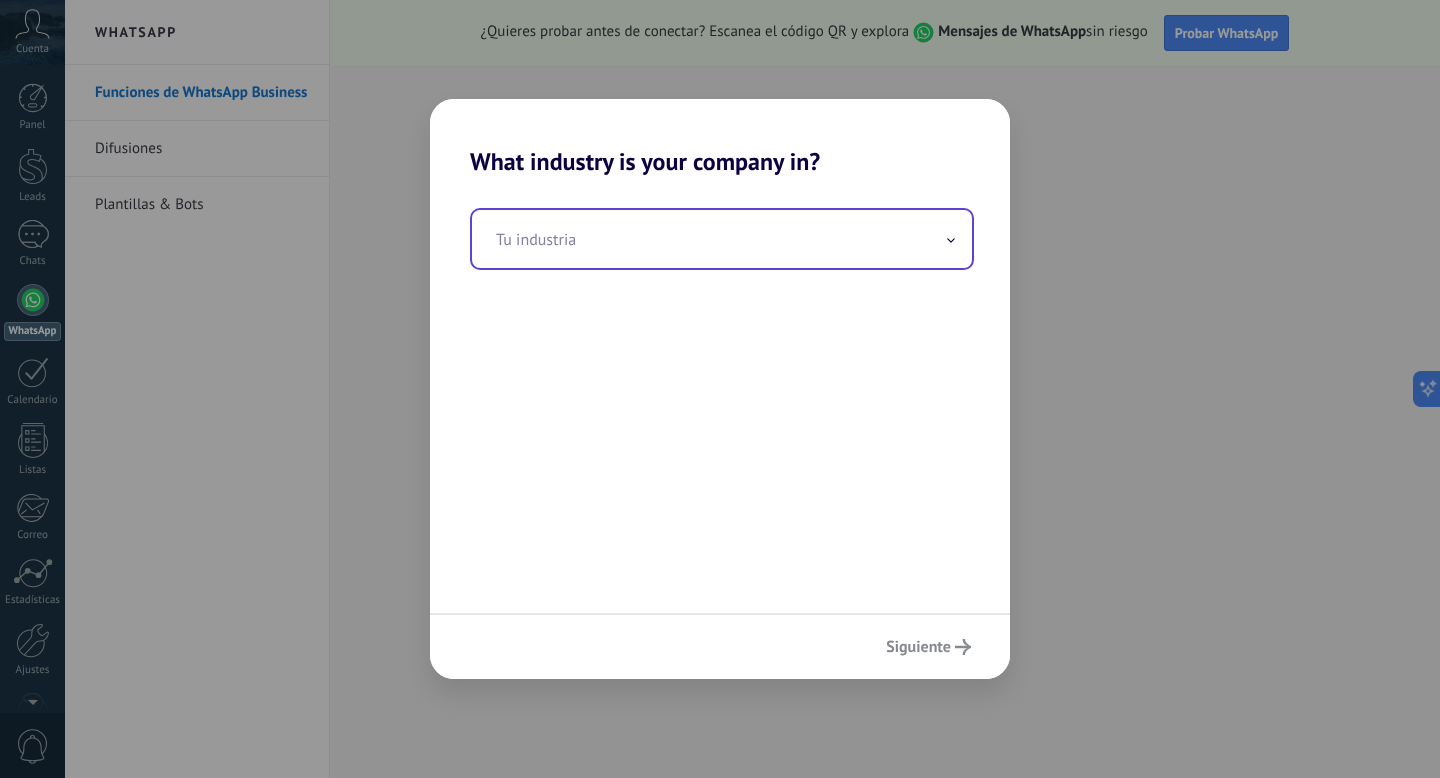 click at bounding box center [722, 239] 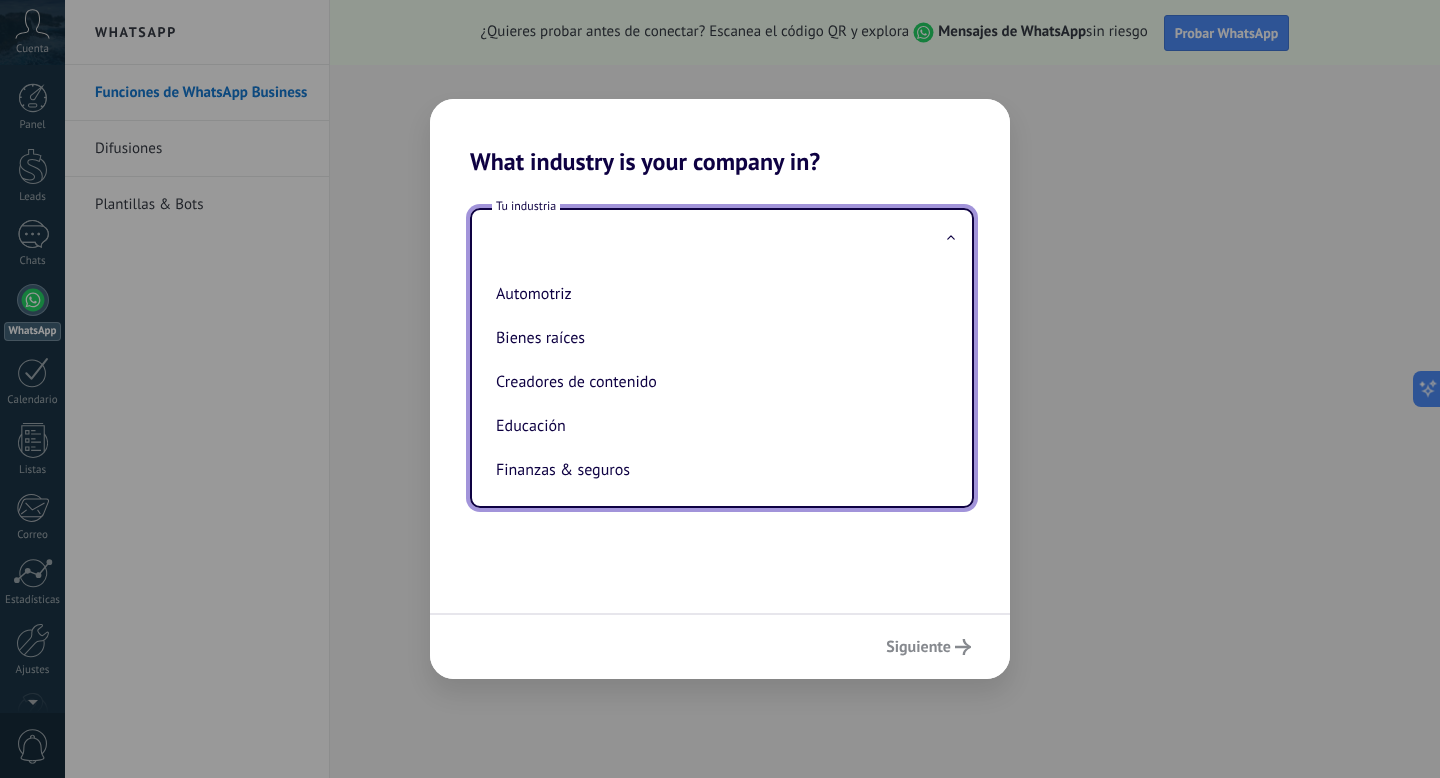 click on "Tu industria Automotriz Bienes raíces Creadores de contenido Educación Finanzas & seguros Gobierno Legal & consultoría Manufactura Organizaciones sin fines de lucro Retail & ecommerce Salud & bienestar Servicio al cliente Servicios de alimentos Servicios tecnológicos Telecomunicaciones Transporte Turismo" at bounding box center (720, 394) 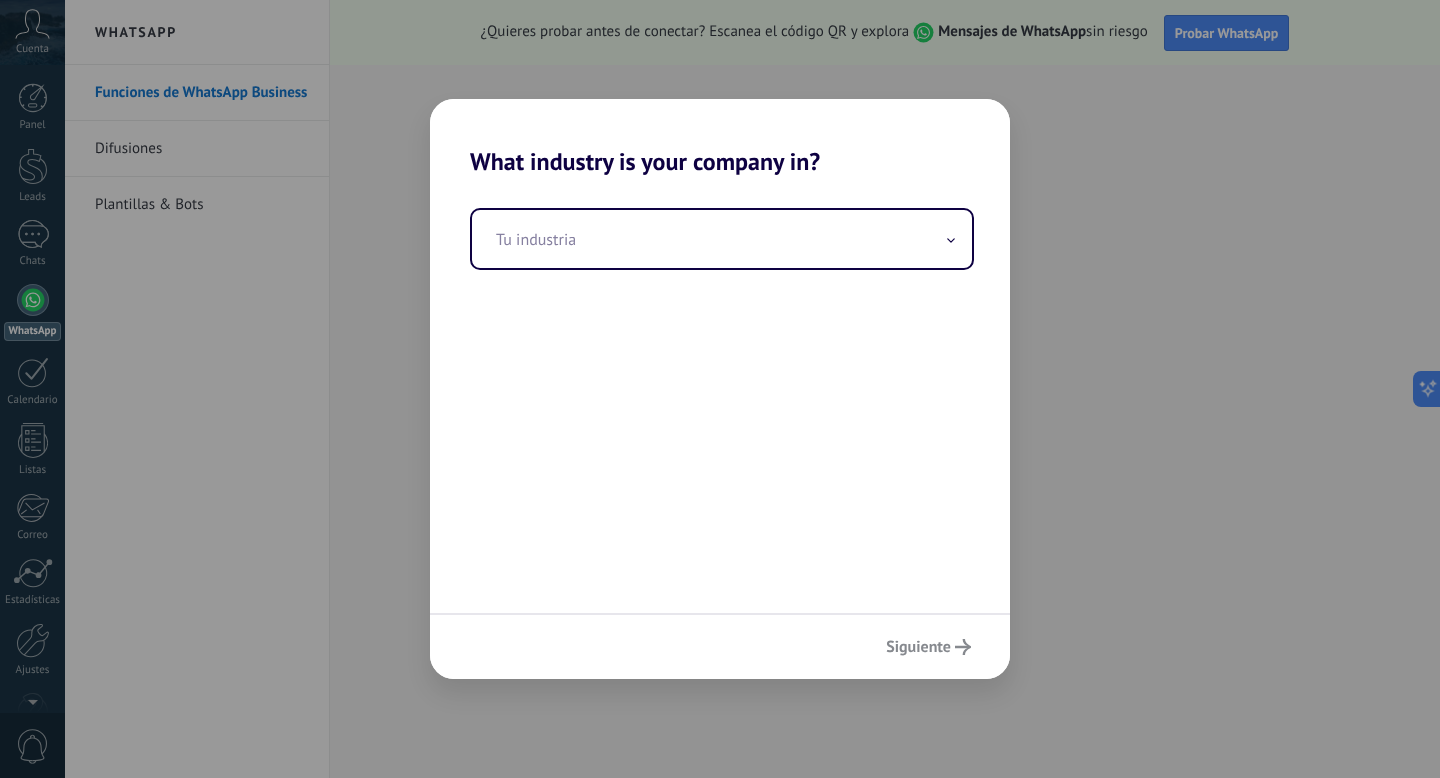 click on "Siguiente" at bounding box center [720, 646] 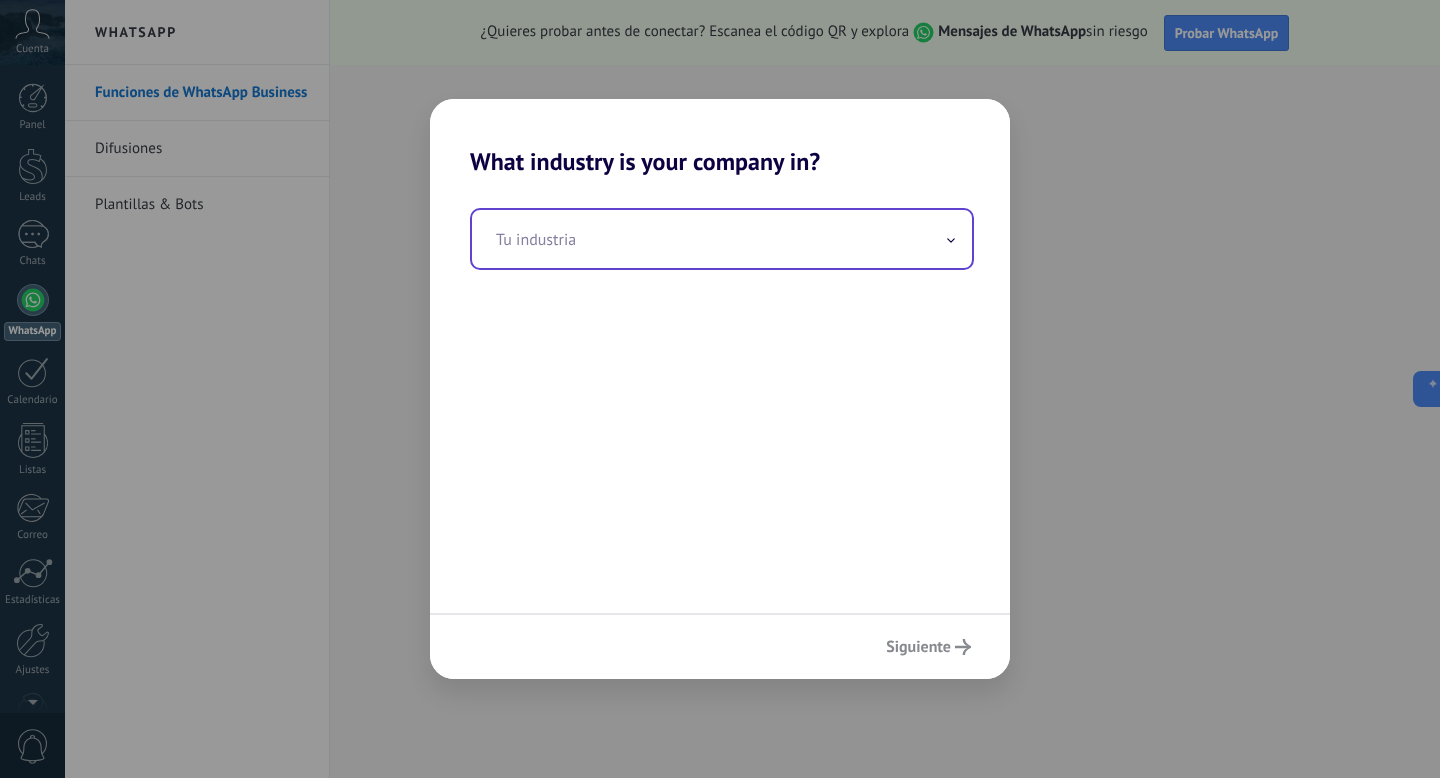 click at bounding box center (722, 239) 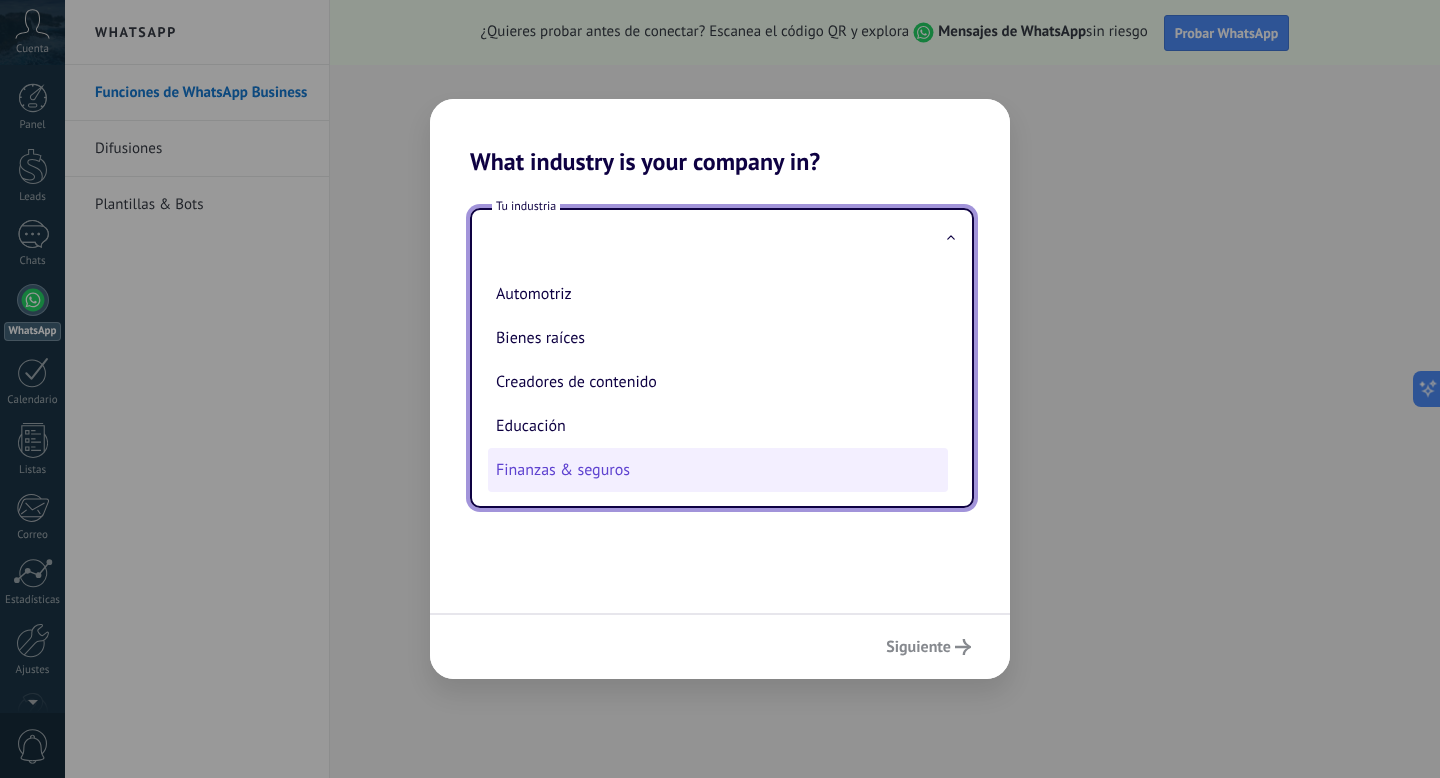 click on "Finanzas & seguros" at bounding box center [718, 470] 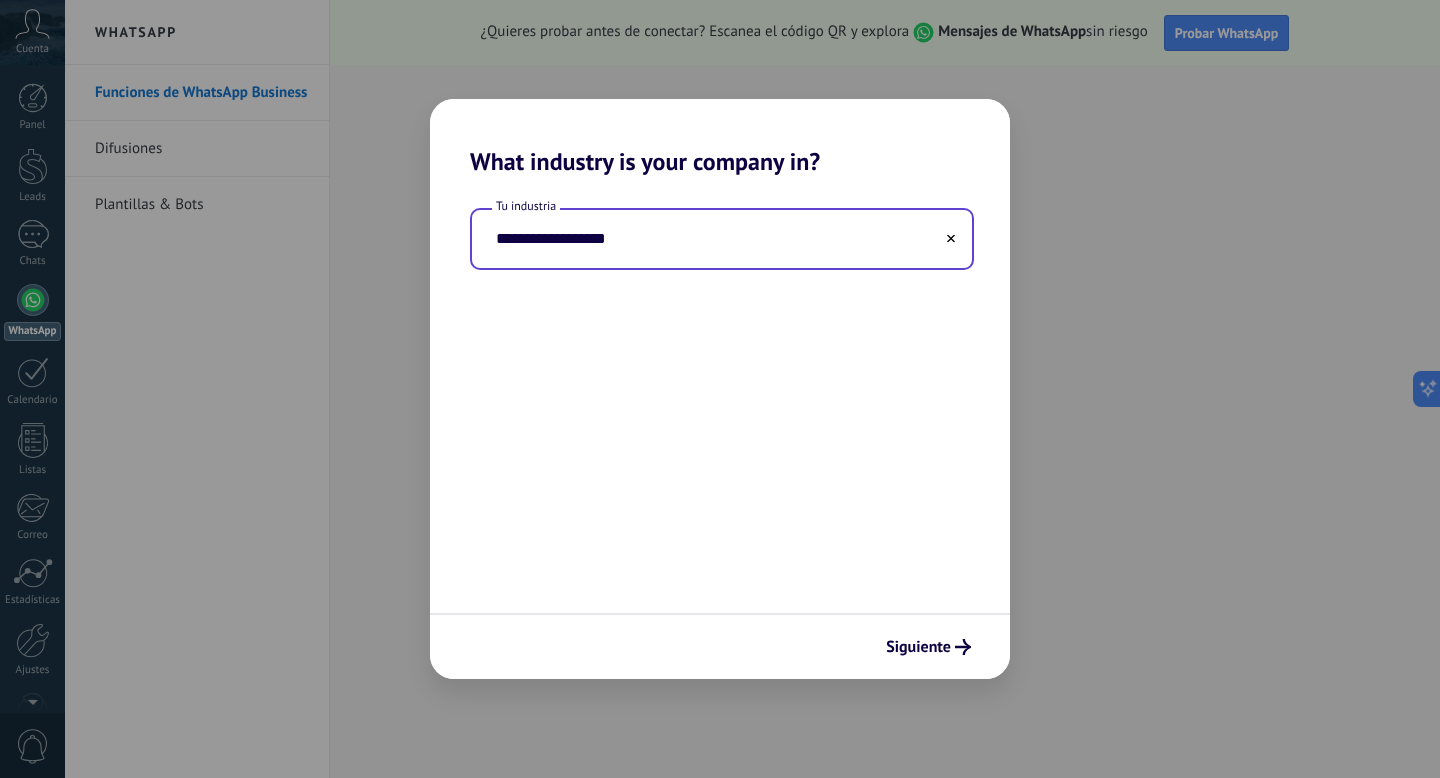 click on "**********" at bounding box center [720, 394] 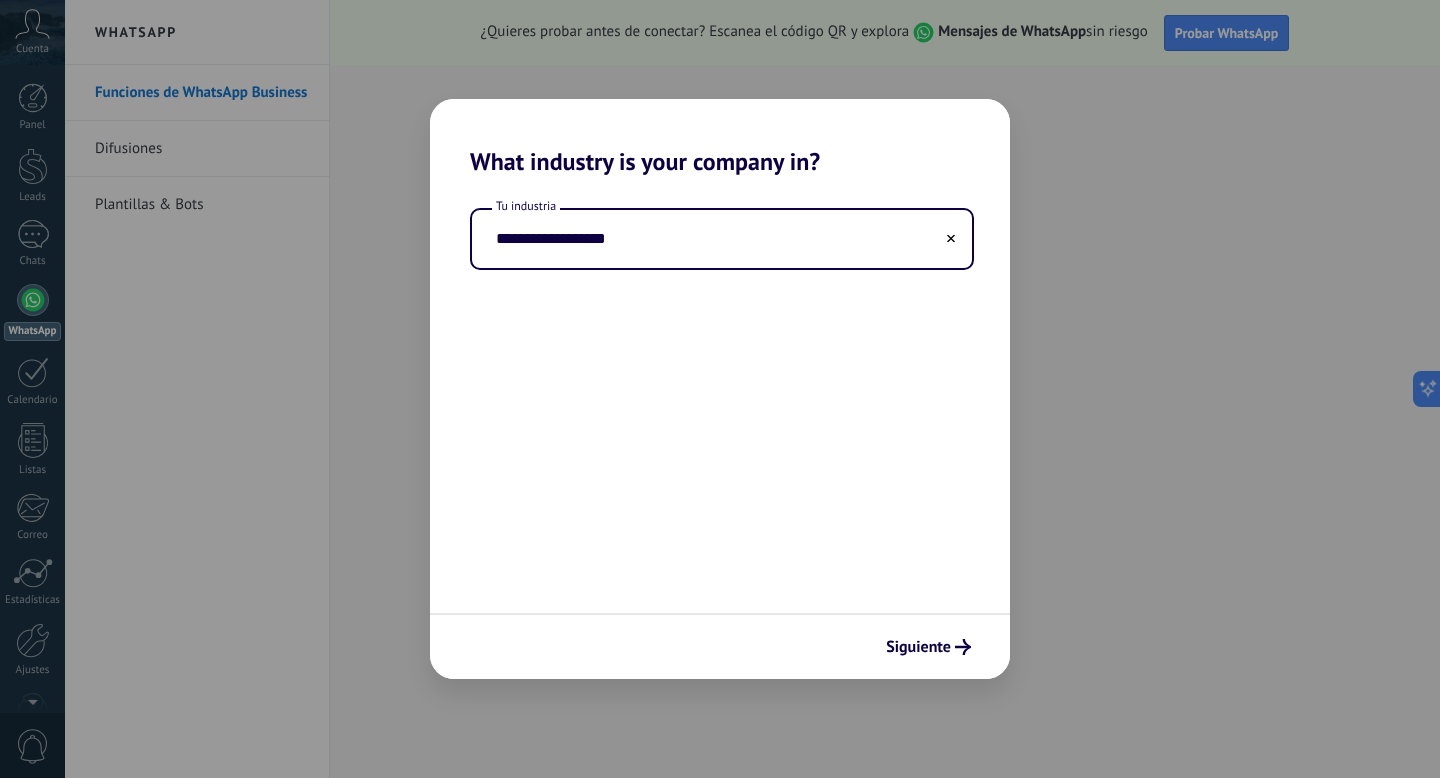 click on "**********" at bounding box center [720, 389] 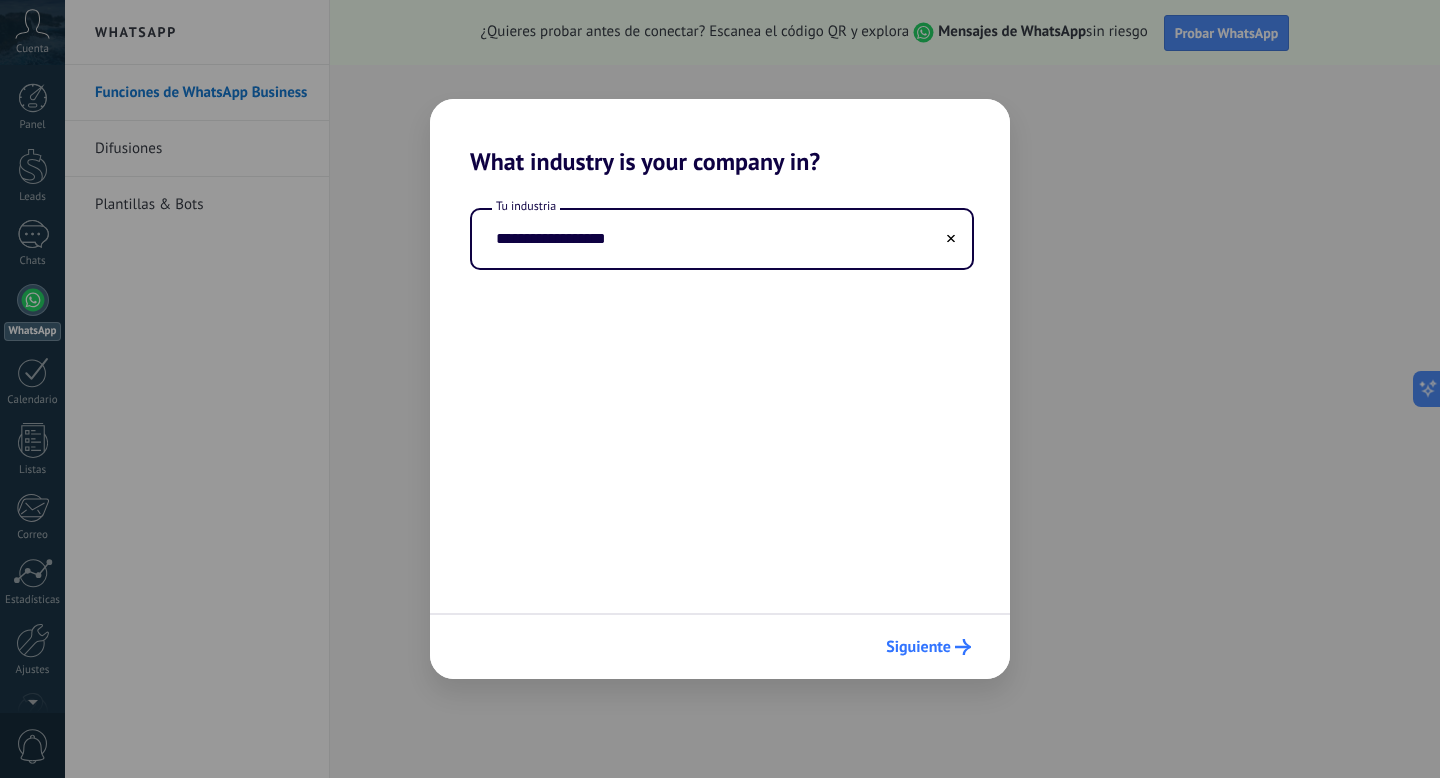 click on "Siguiente" at bounding box center (918, 647) 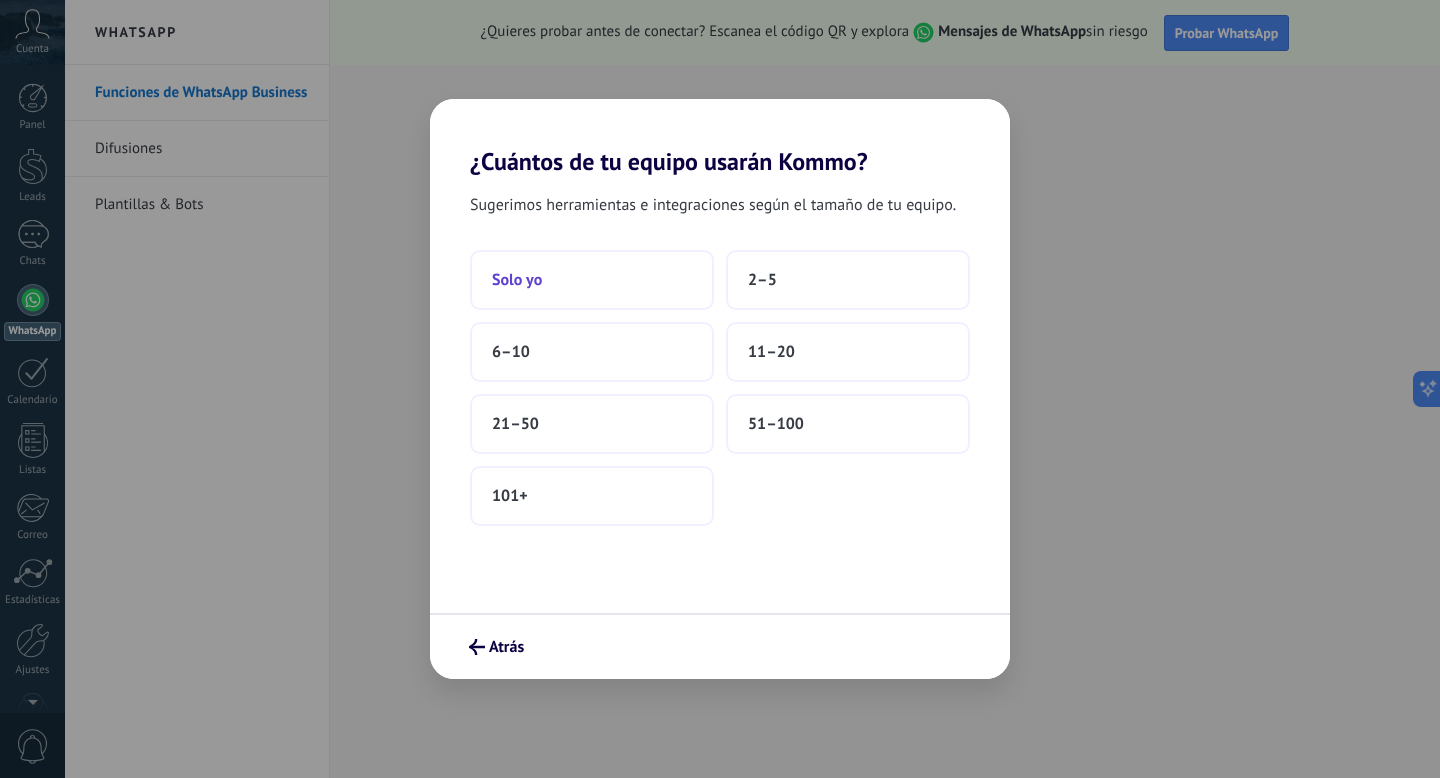 click on "Solo yo" at bounding box center (592, 280) 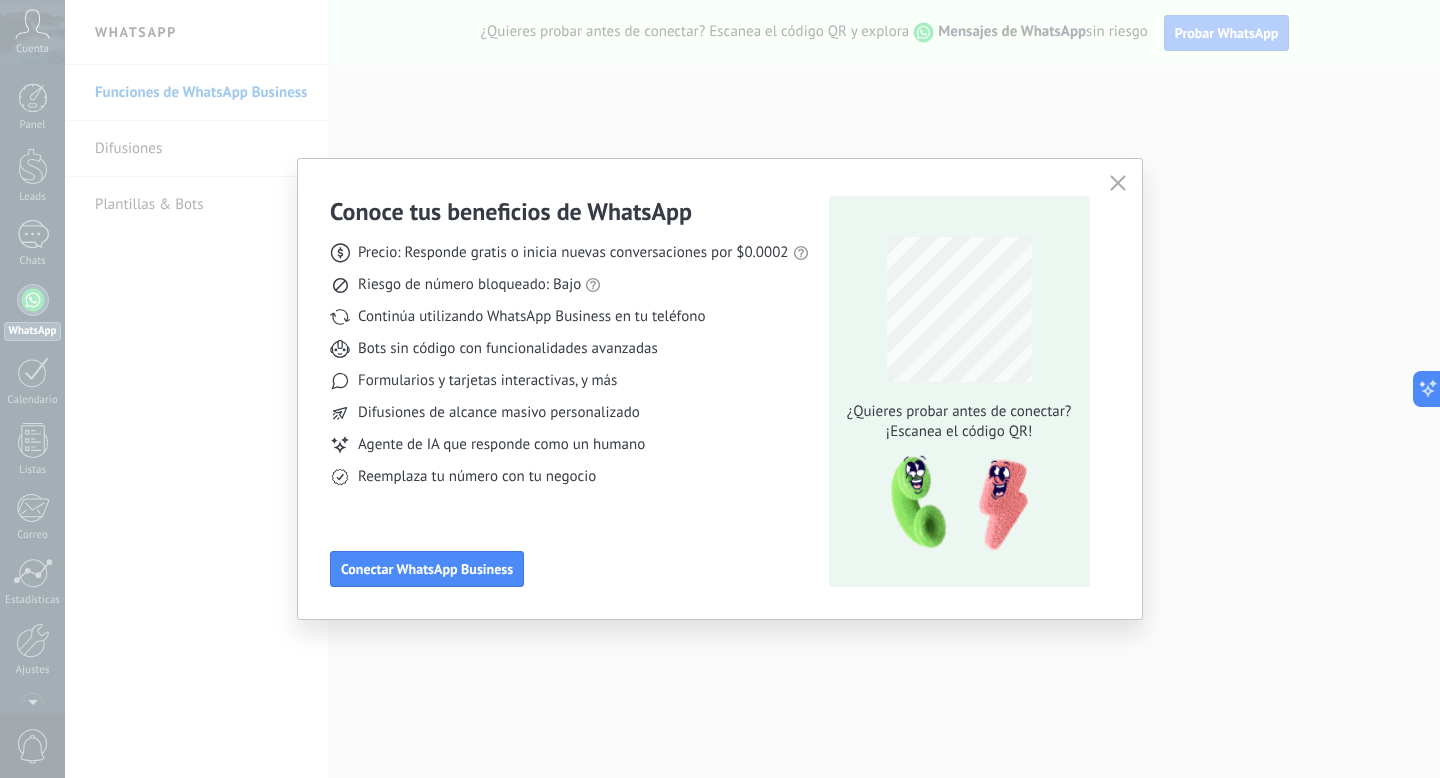 click at bounding box center (1118, 184) 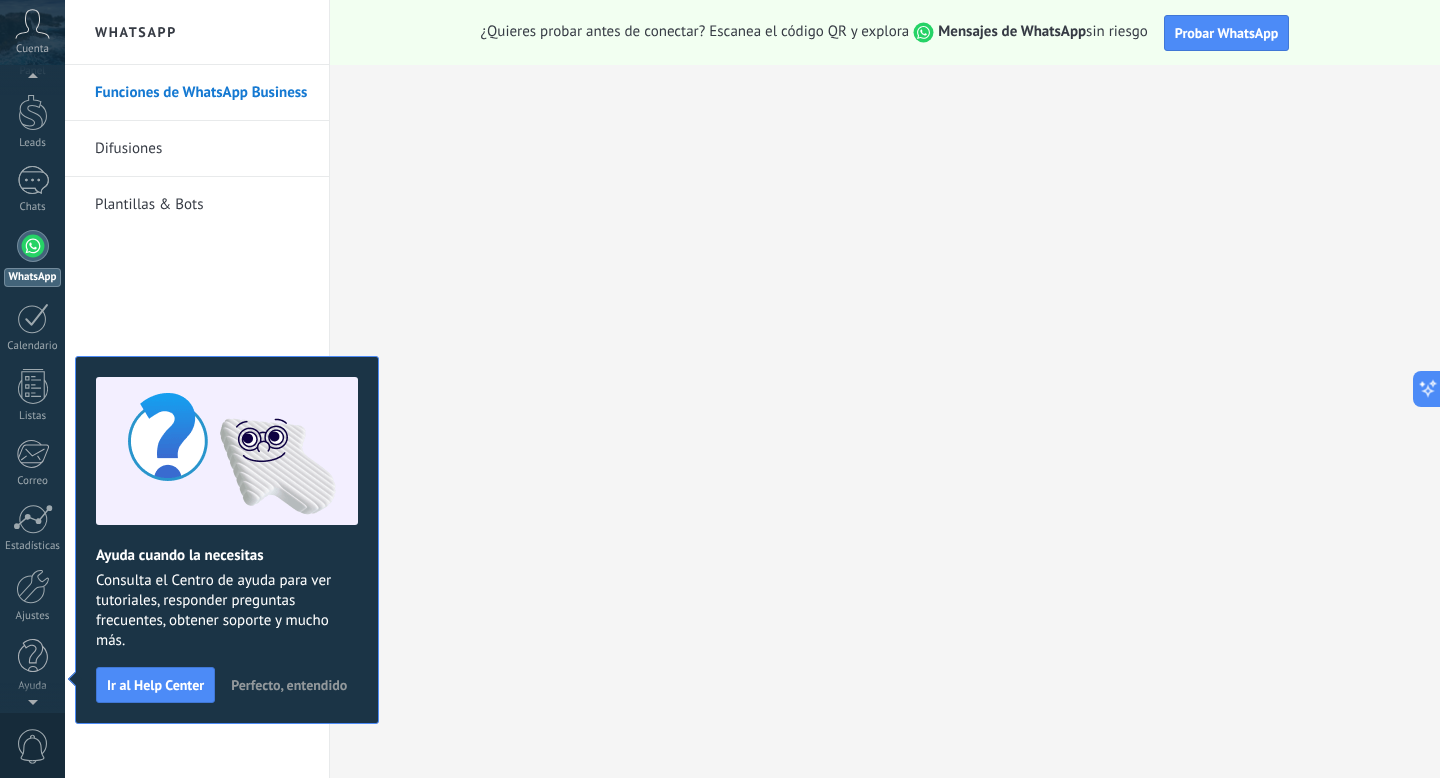 scroll, scrollTop: 0, scrollLeft: 0, axis: both 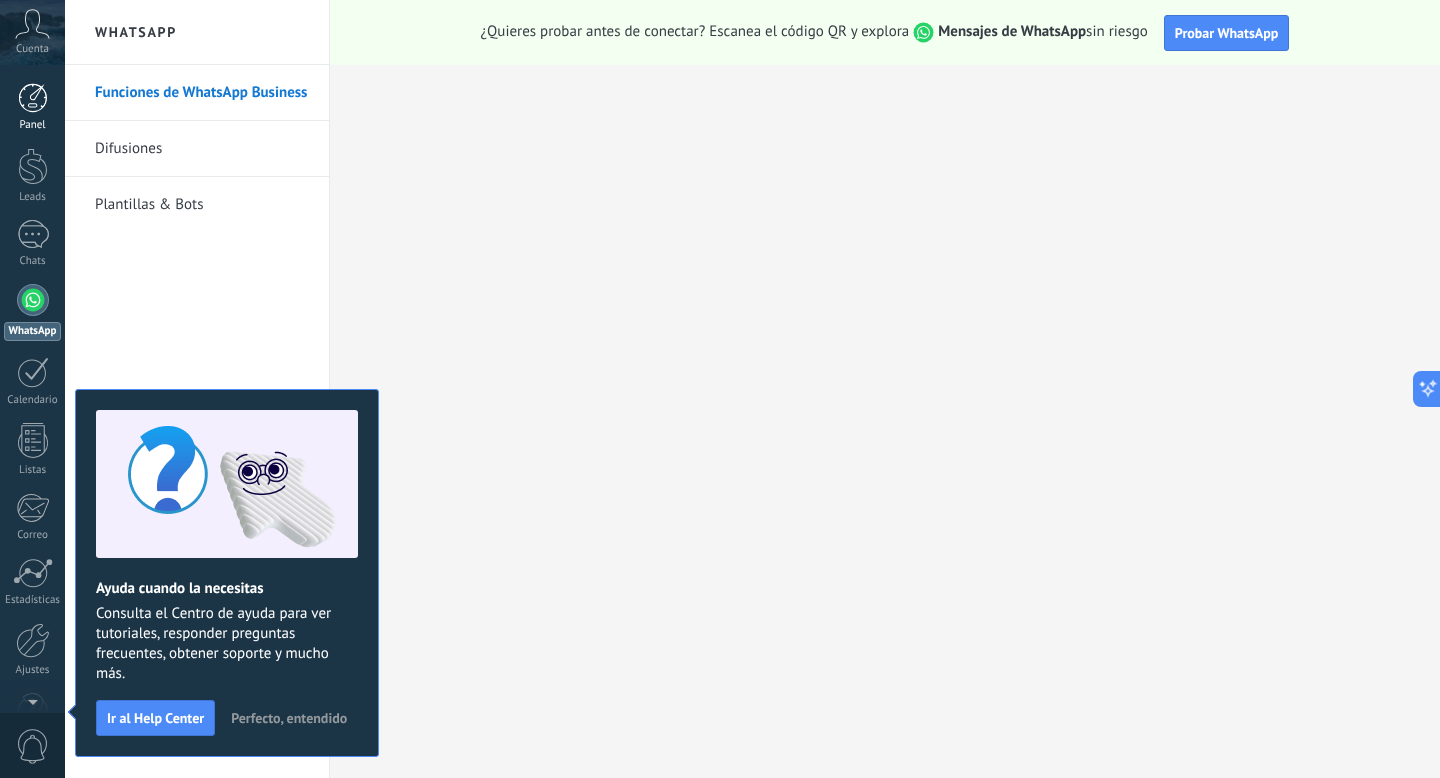 click at bounding box center (33, 98) 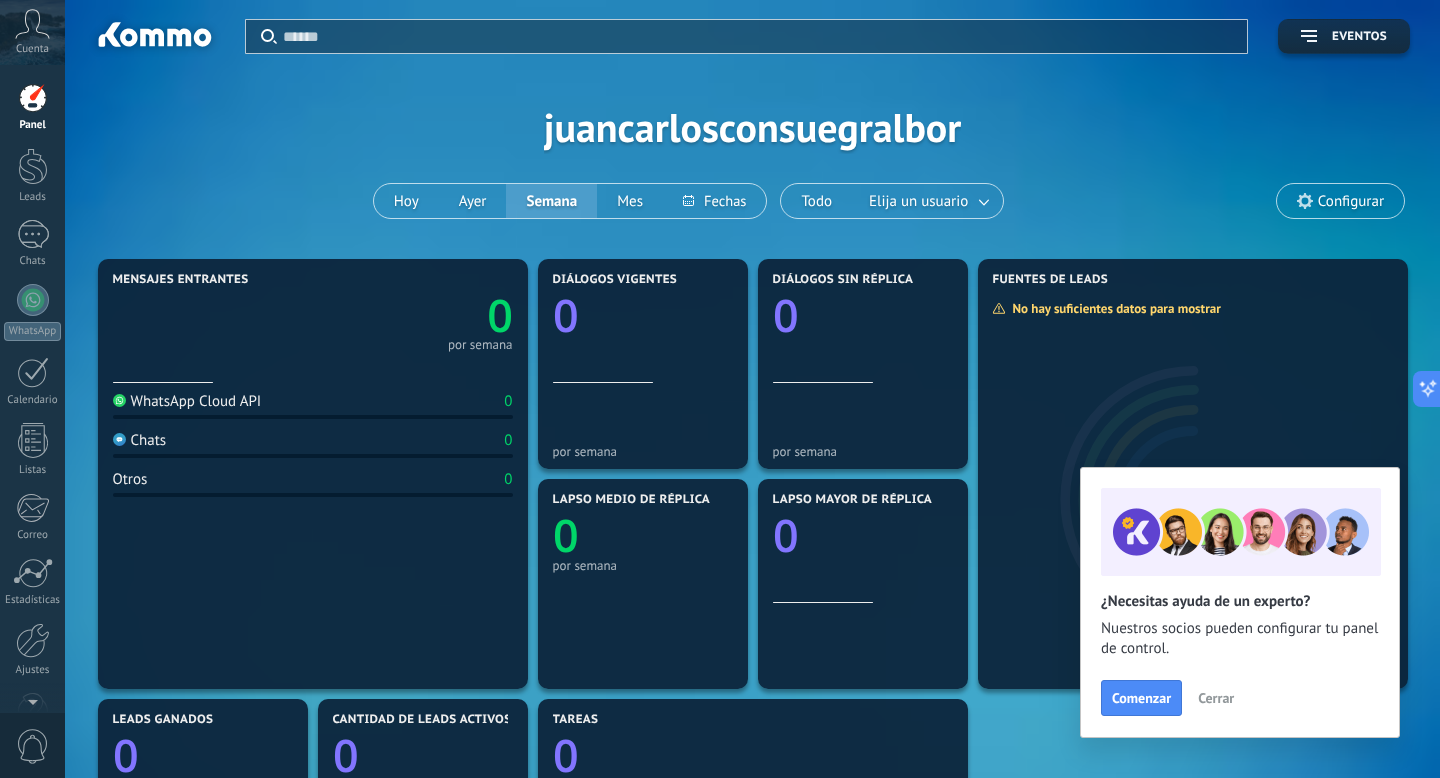 click on "Aplicar Eventos juancarlosconsuegralbor Hoy Ayer Semana Mes Todo Elija un usuario Configurar" at bounding box center (752, 127) 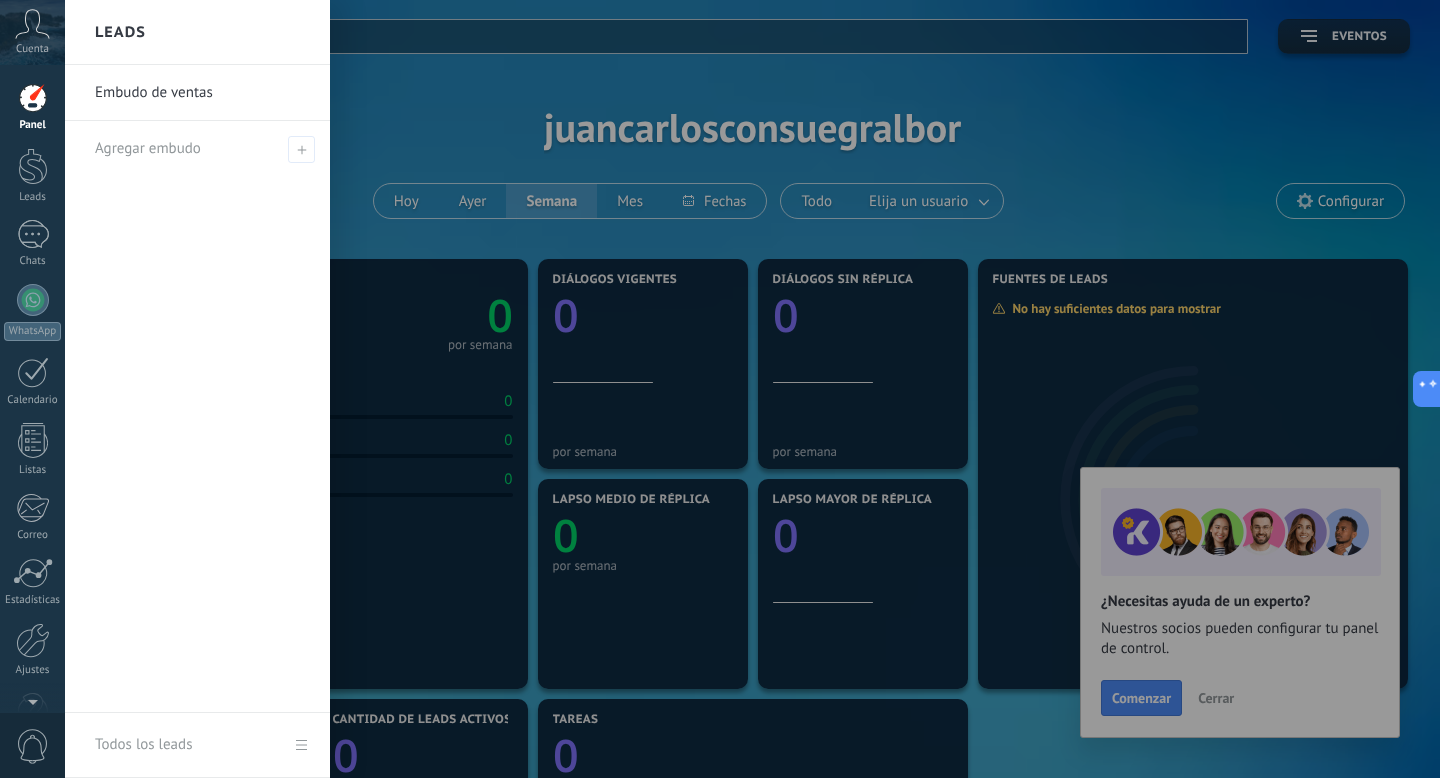 click at bounding box center (785, 389) 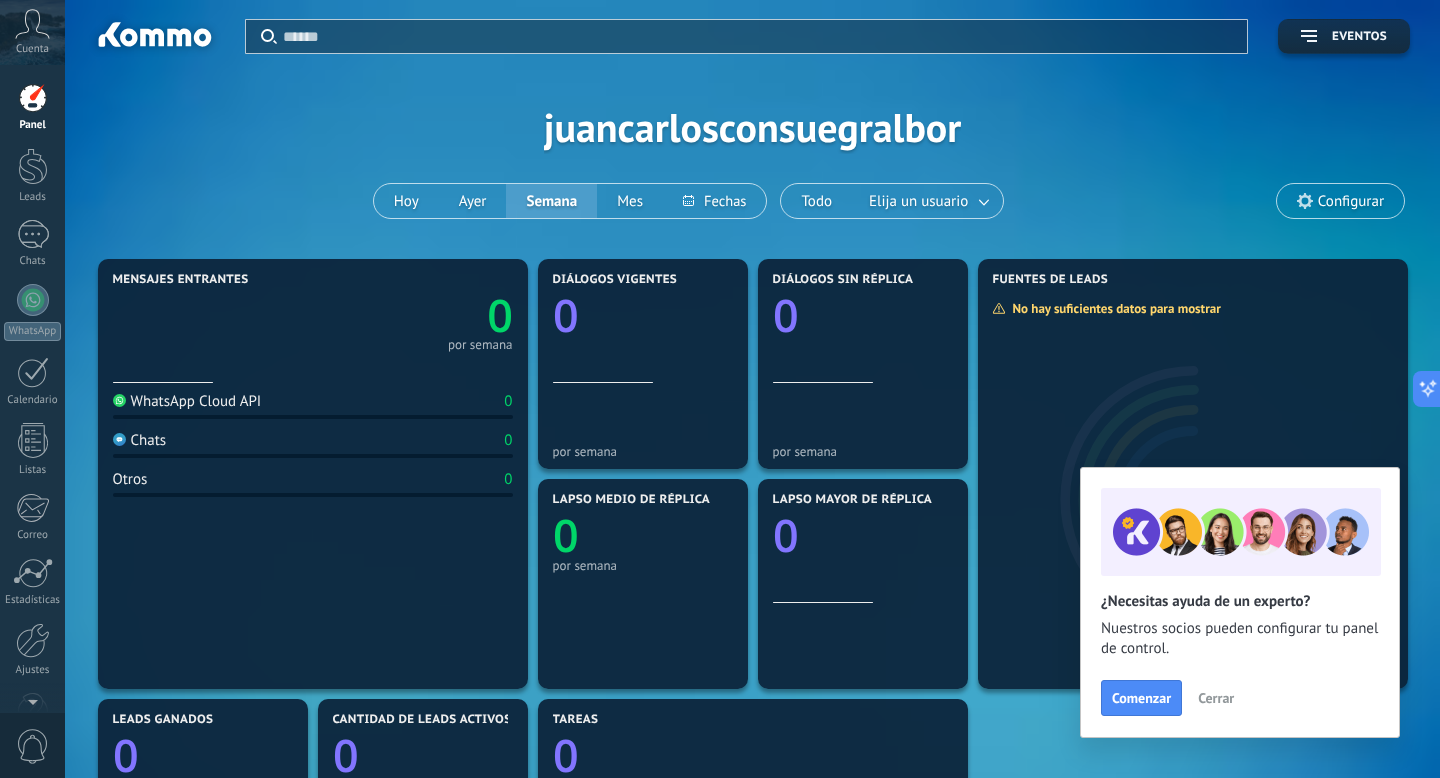click on "Configurar" at bounding box center [1340, 201] 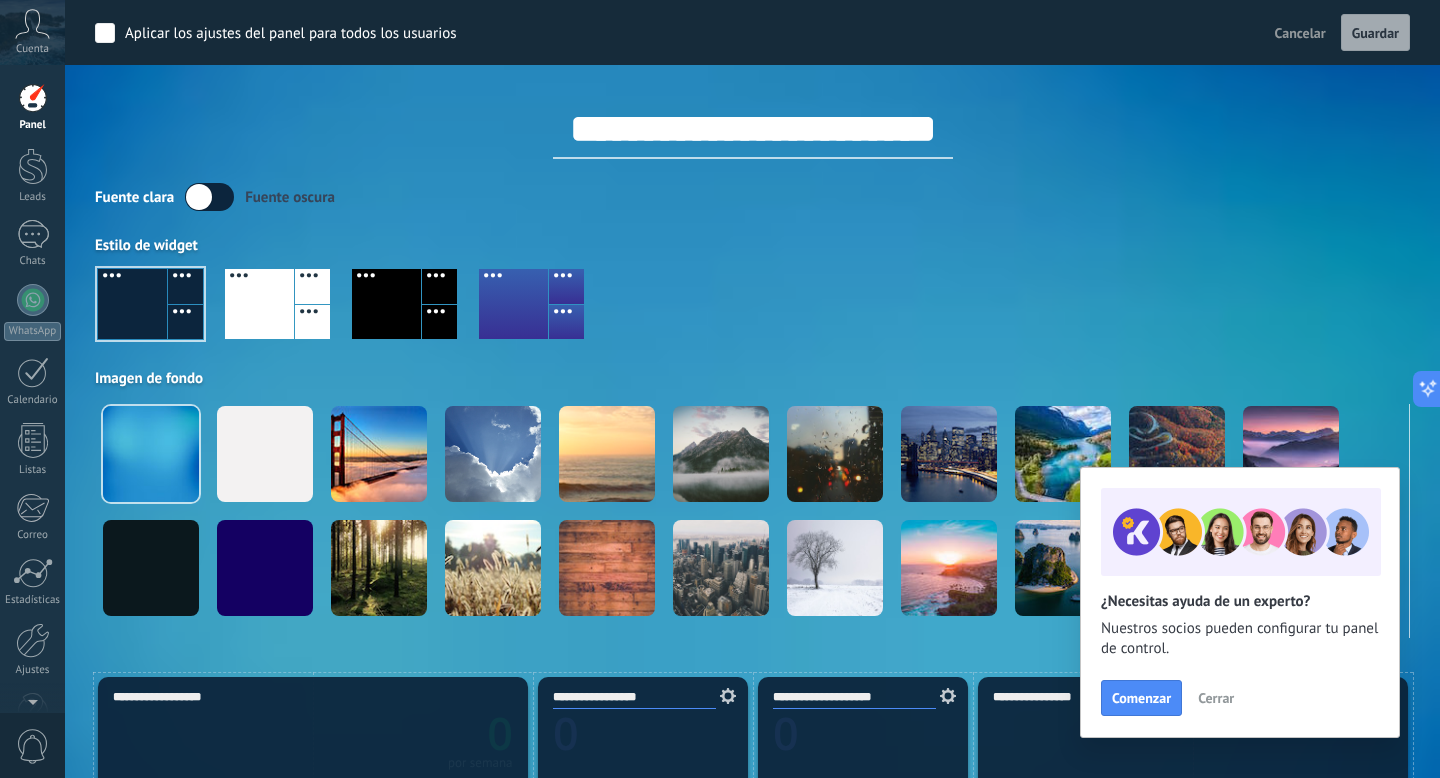 click on "**********" at bounding box center [753, 129] 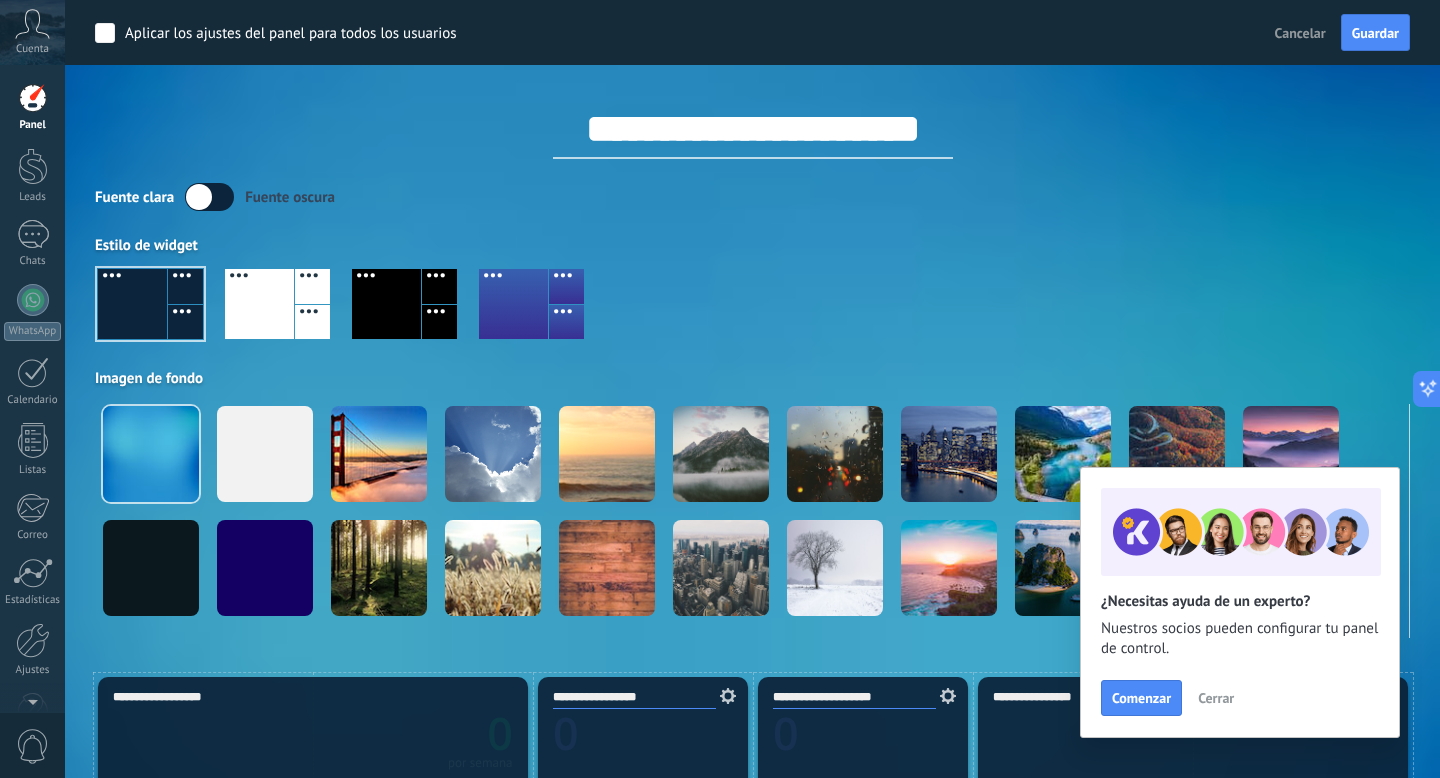 type on "**********" 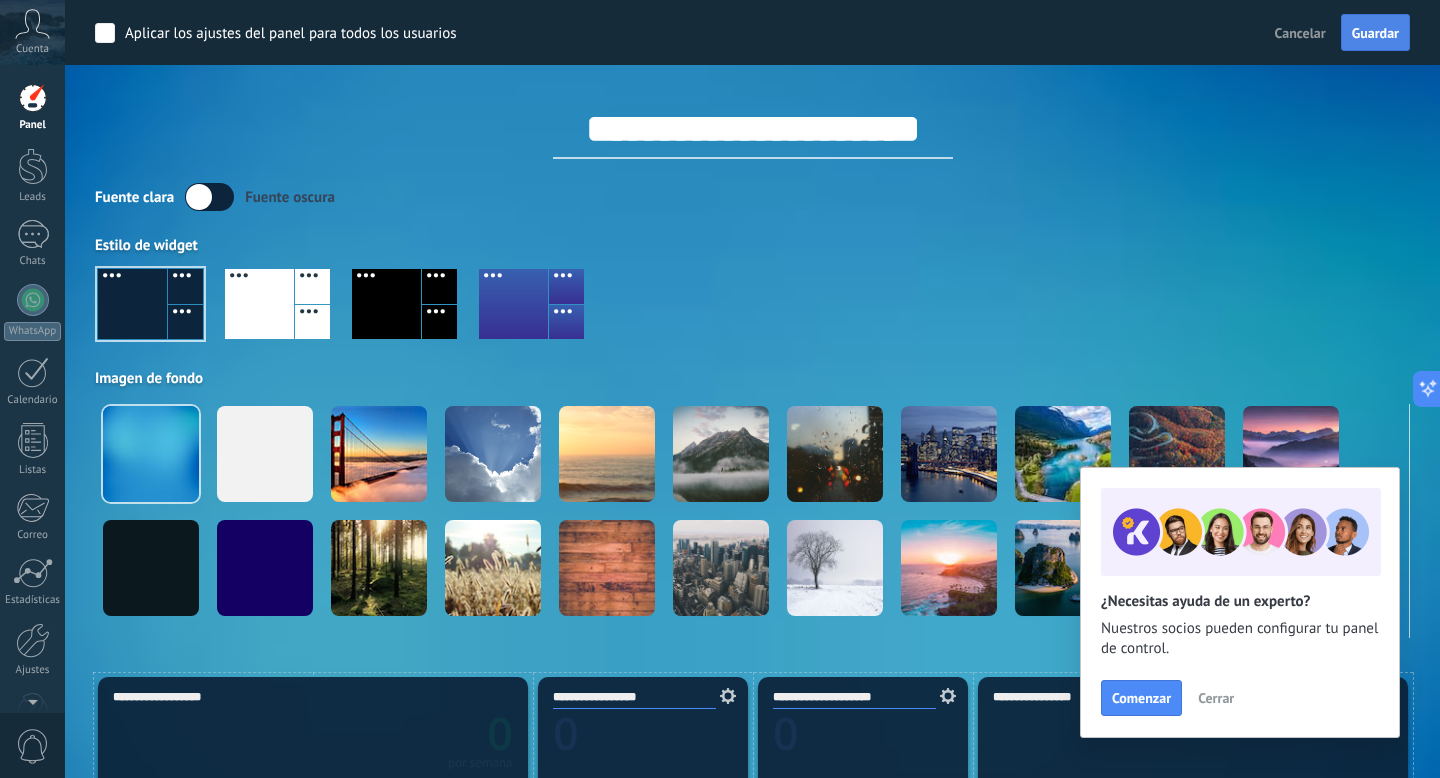 click on "Guardar" at bounding box center [1375, 33] 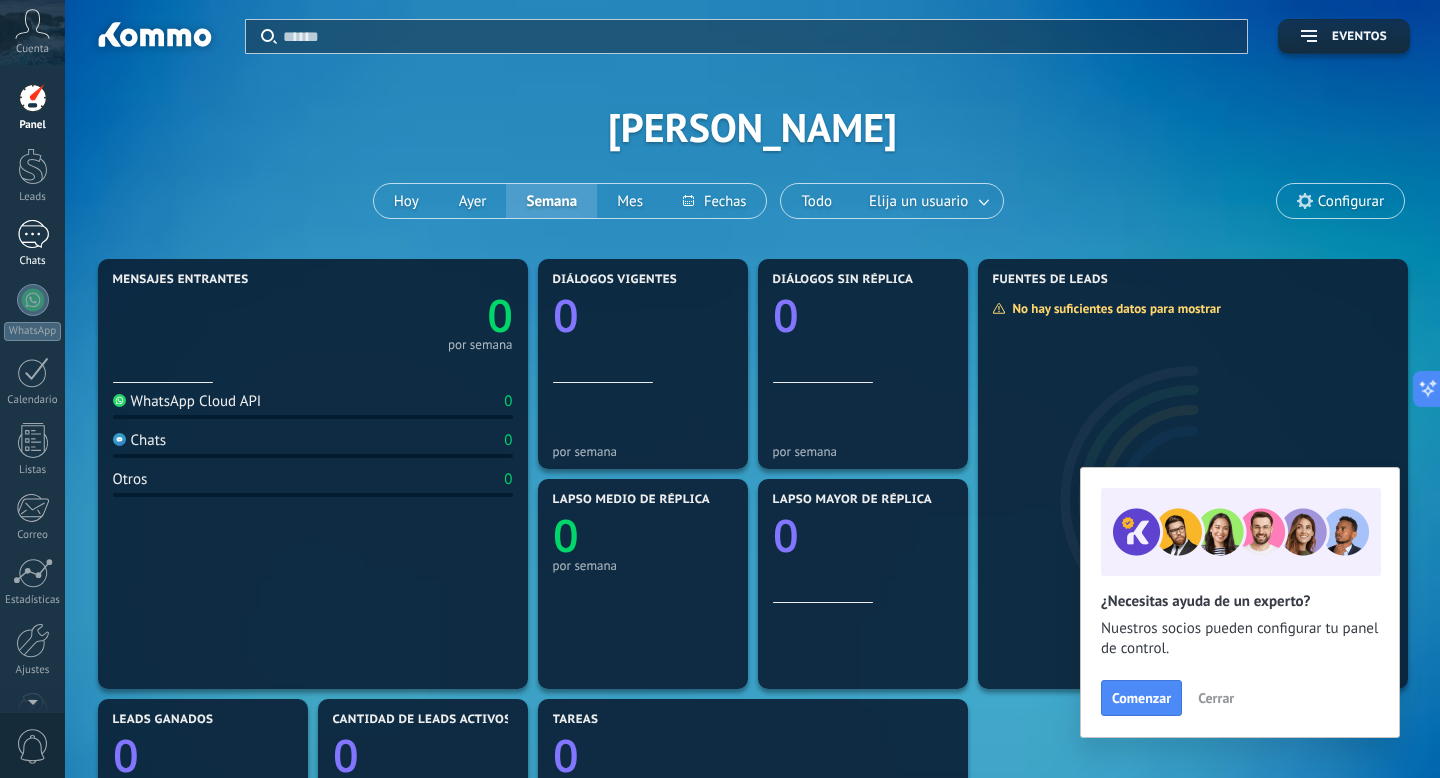 click at bounding box center [33, 234] 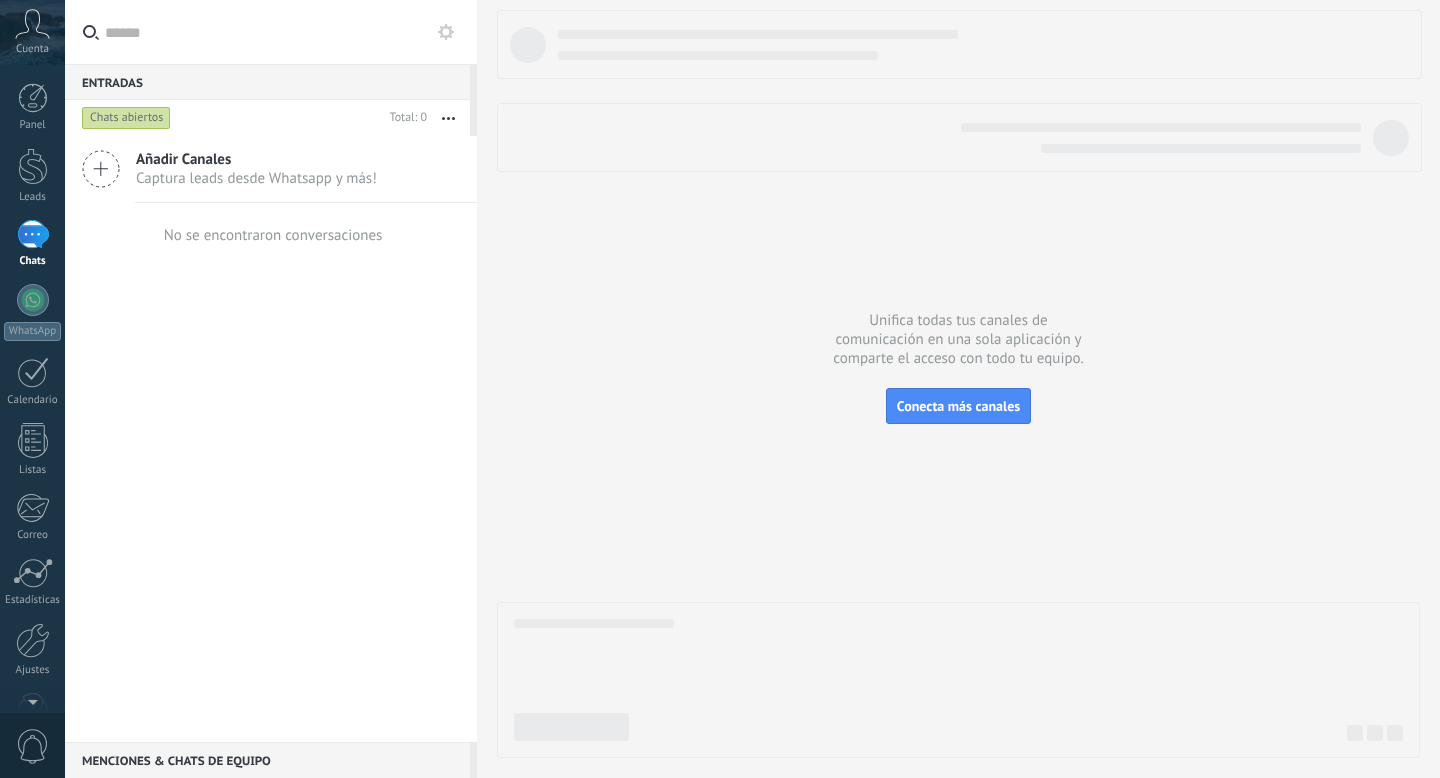 scroll, scrollTop: 0, scrollLeft: 0, axis: both 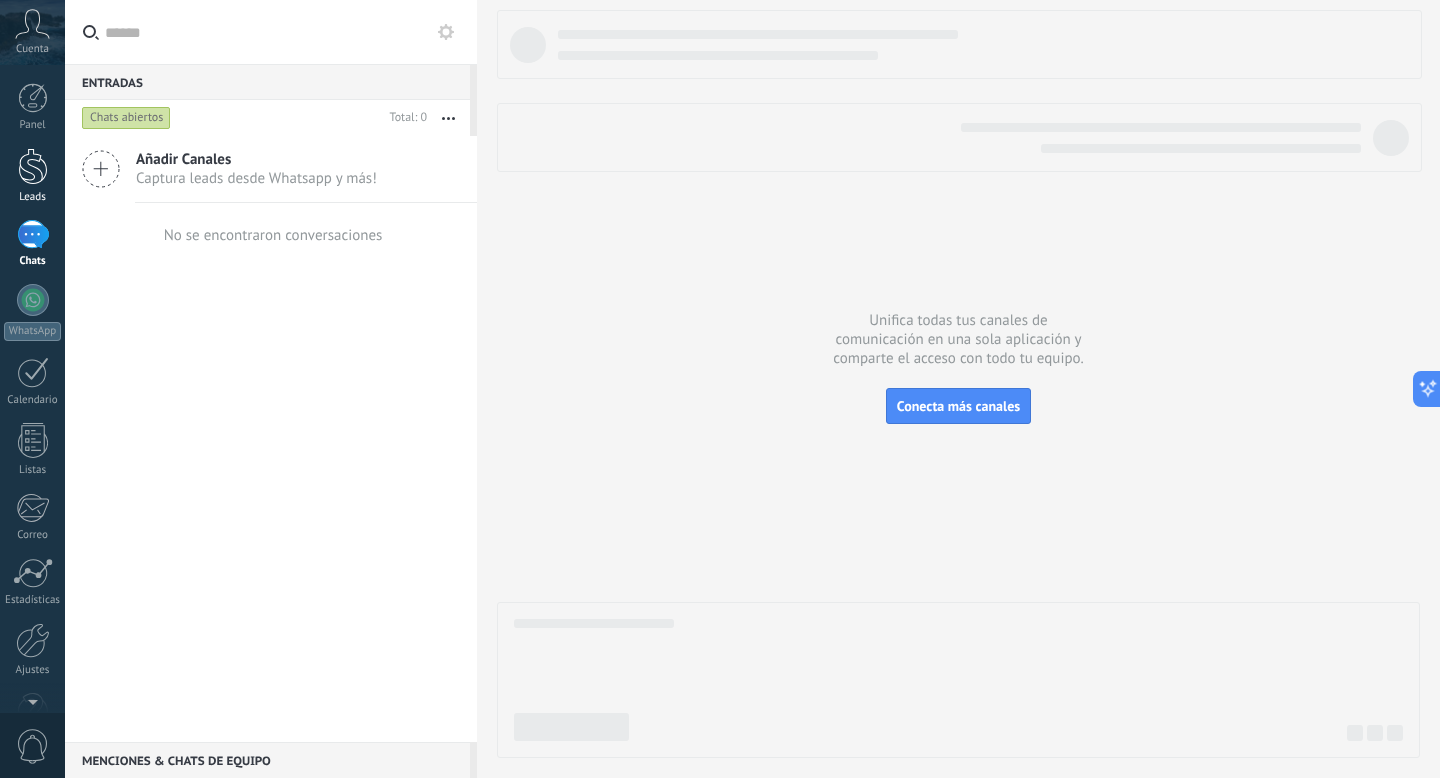 click on "Leads" at bounding box center [33, 197] 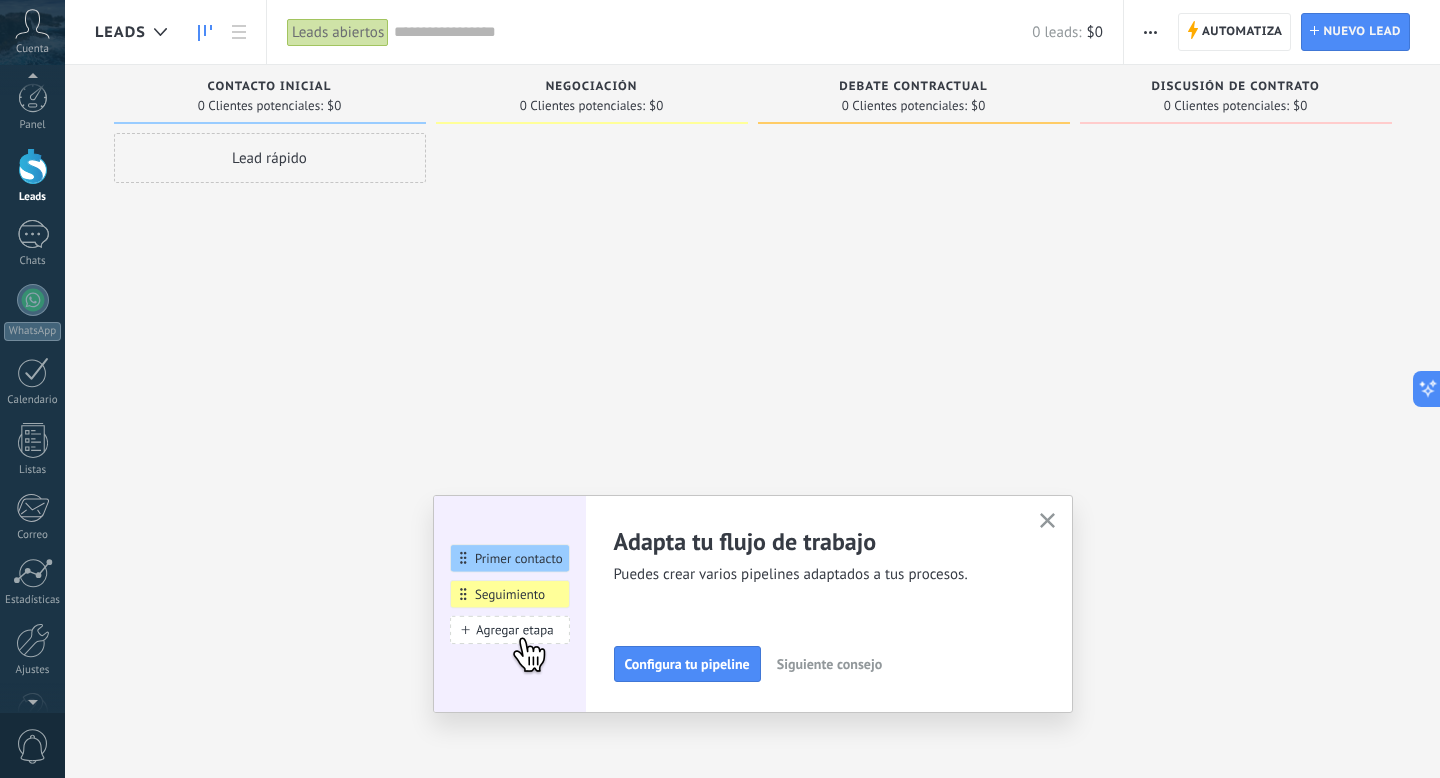 scroll, scrollTop: 54, scrollLeft: 0, axis: vertical 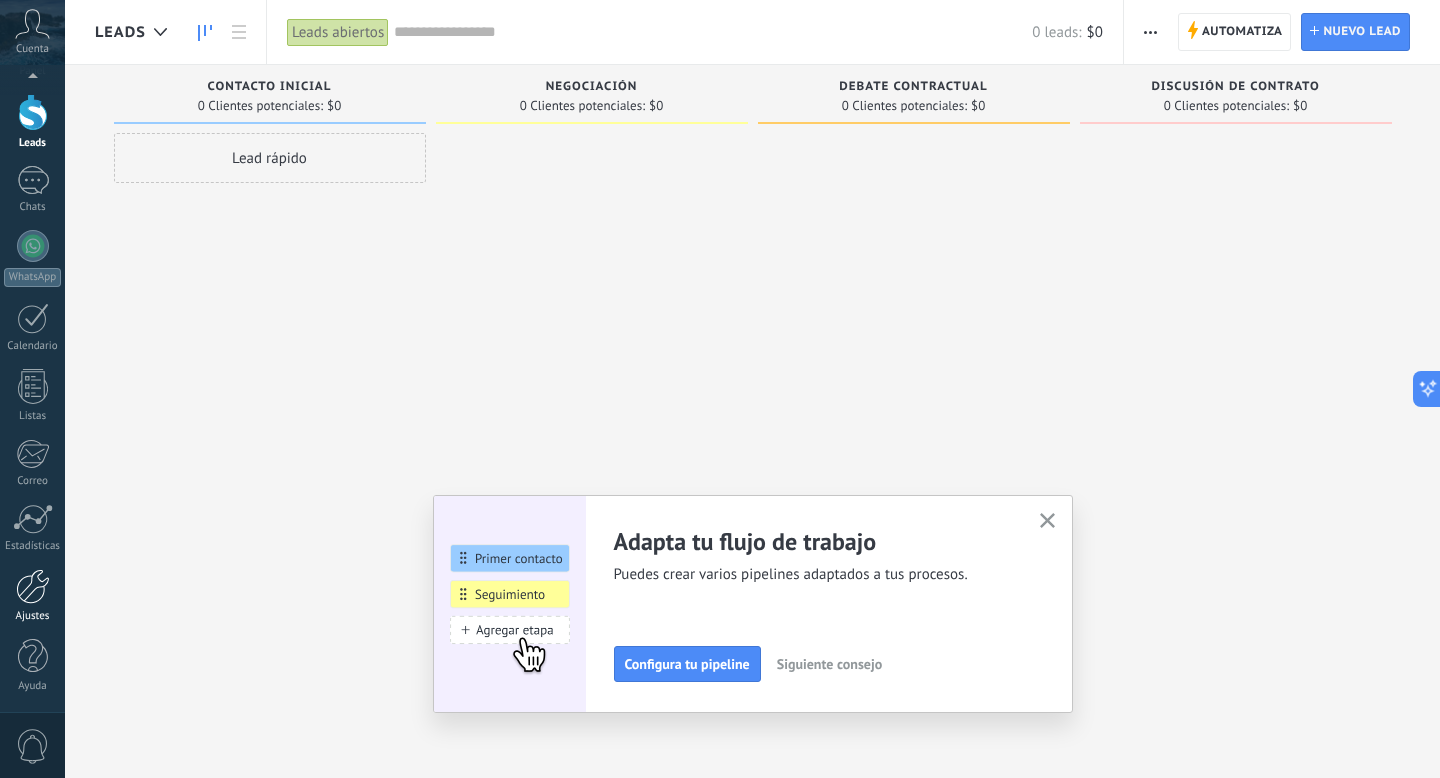click at bounding box center [33, 586] 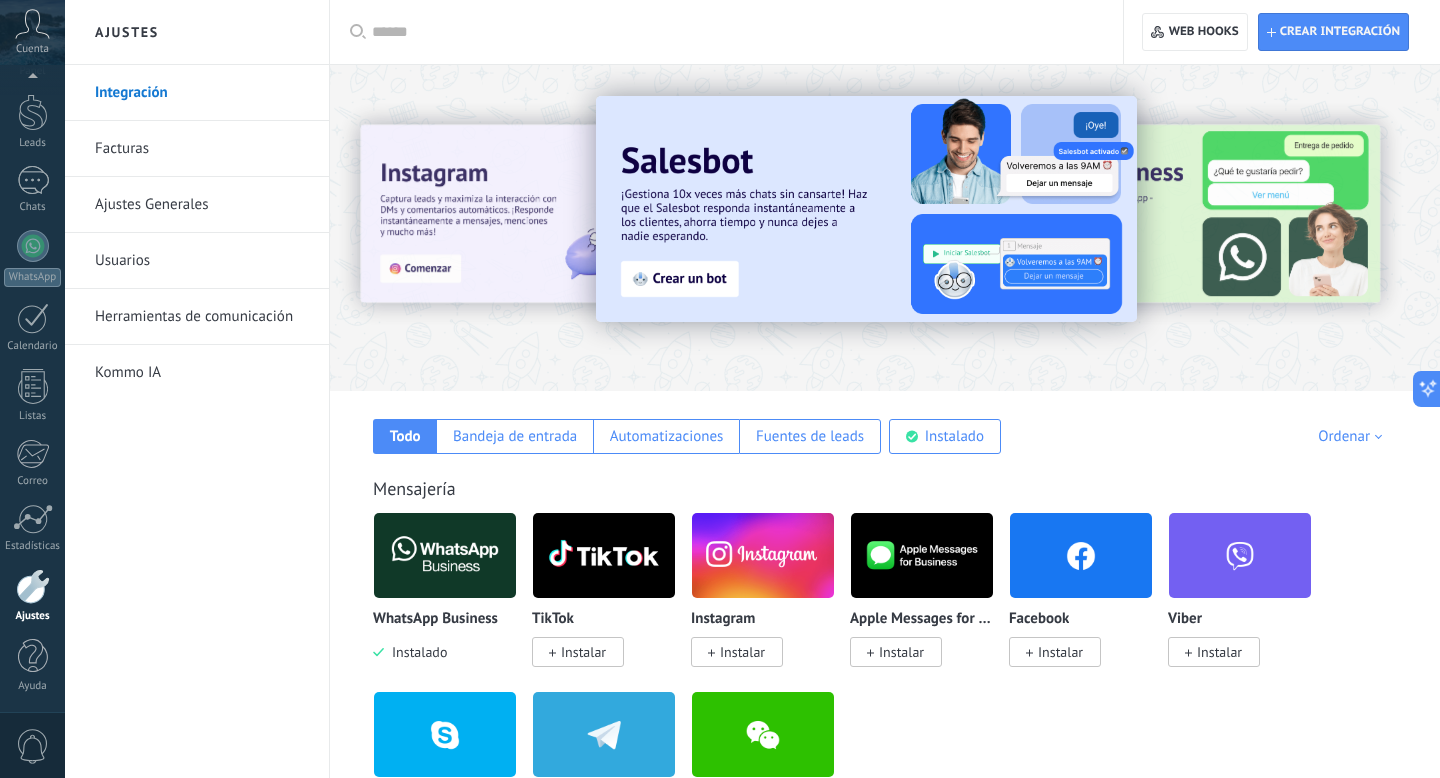 click on "Herramientas de comunicación" at bounding box center [202, 317] 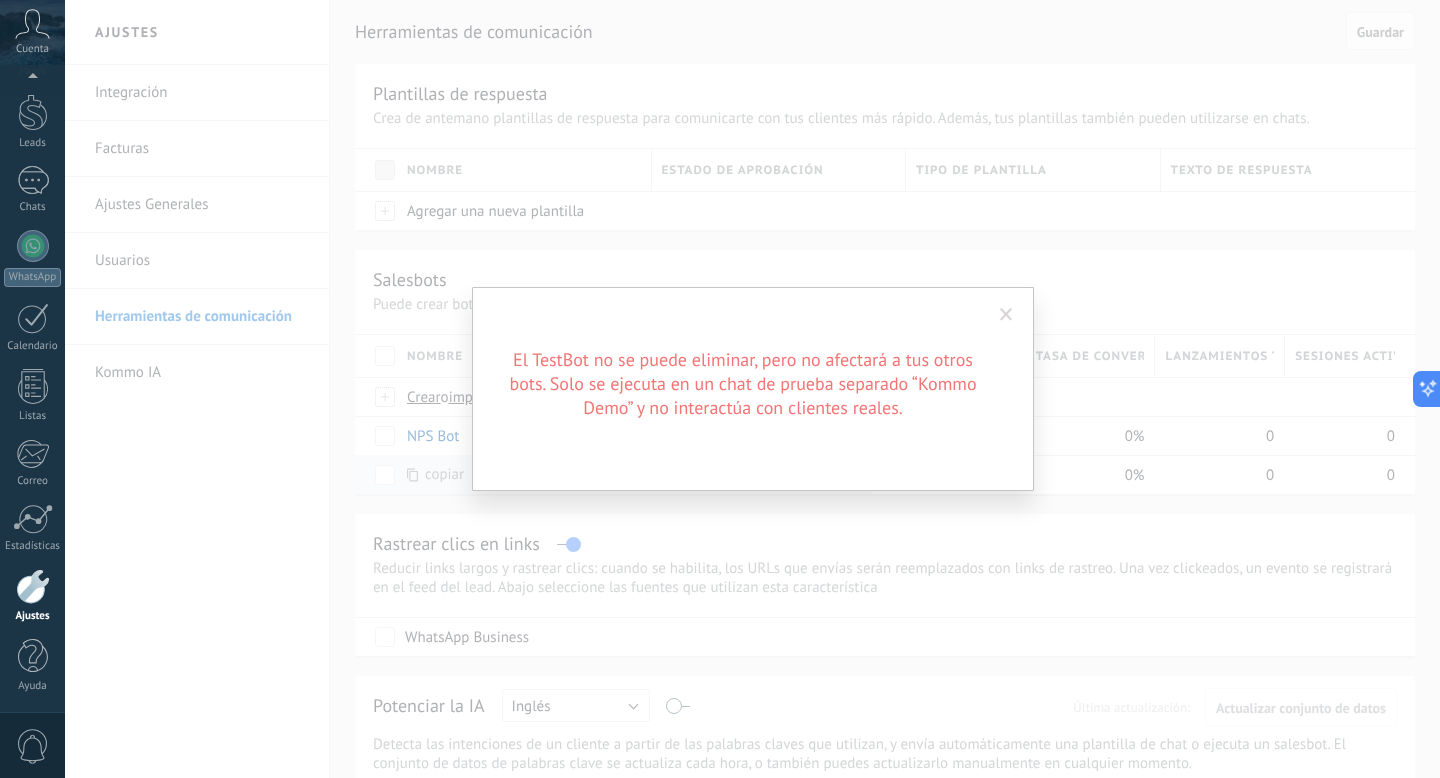 click at bounding box center (1006, 315) 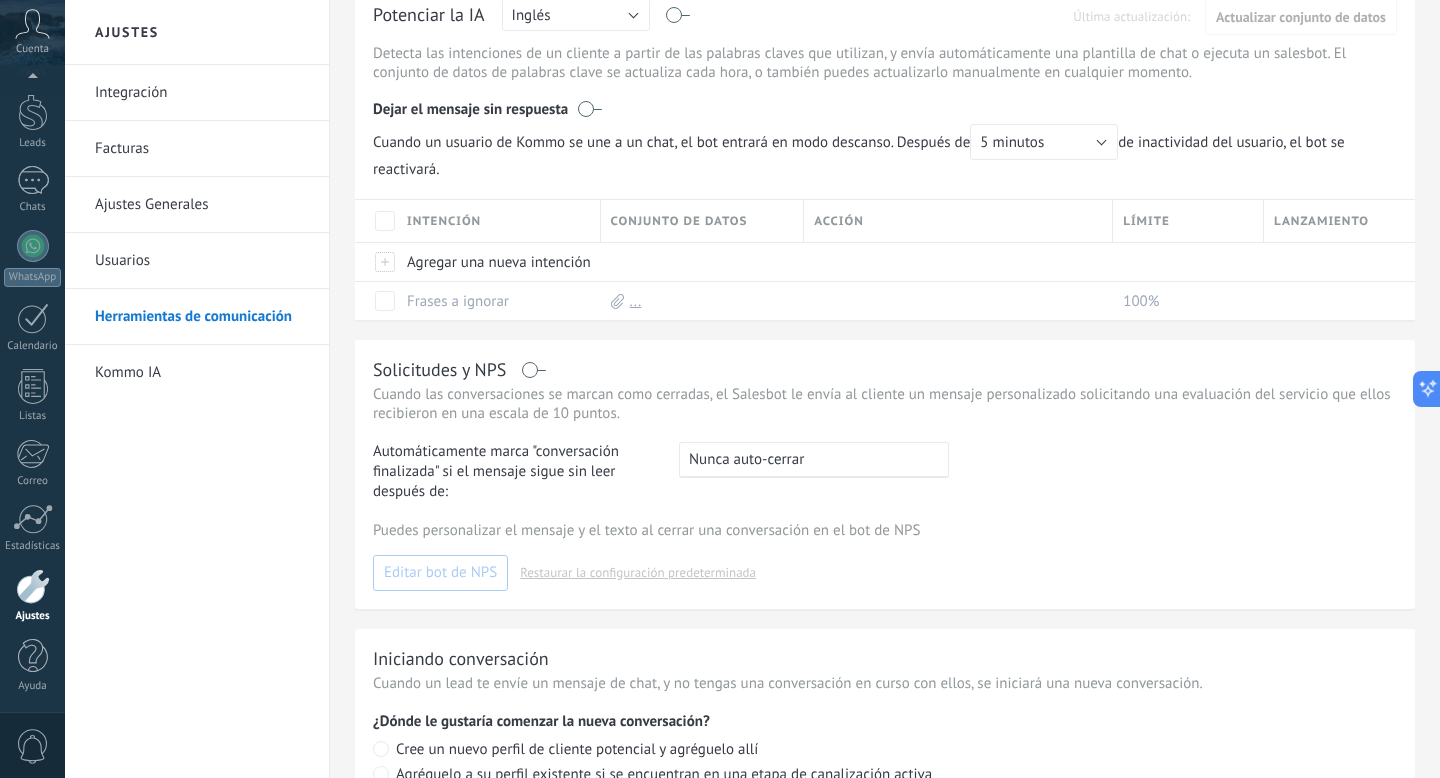 scroll, scrollTop: 555, scrollLeft: 0, axis: vertical 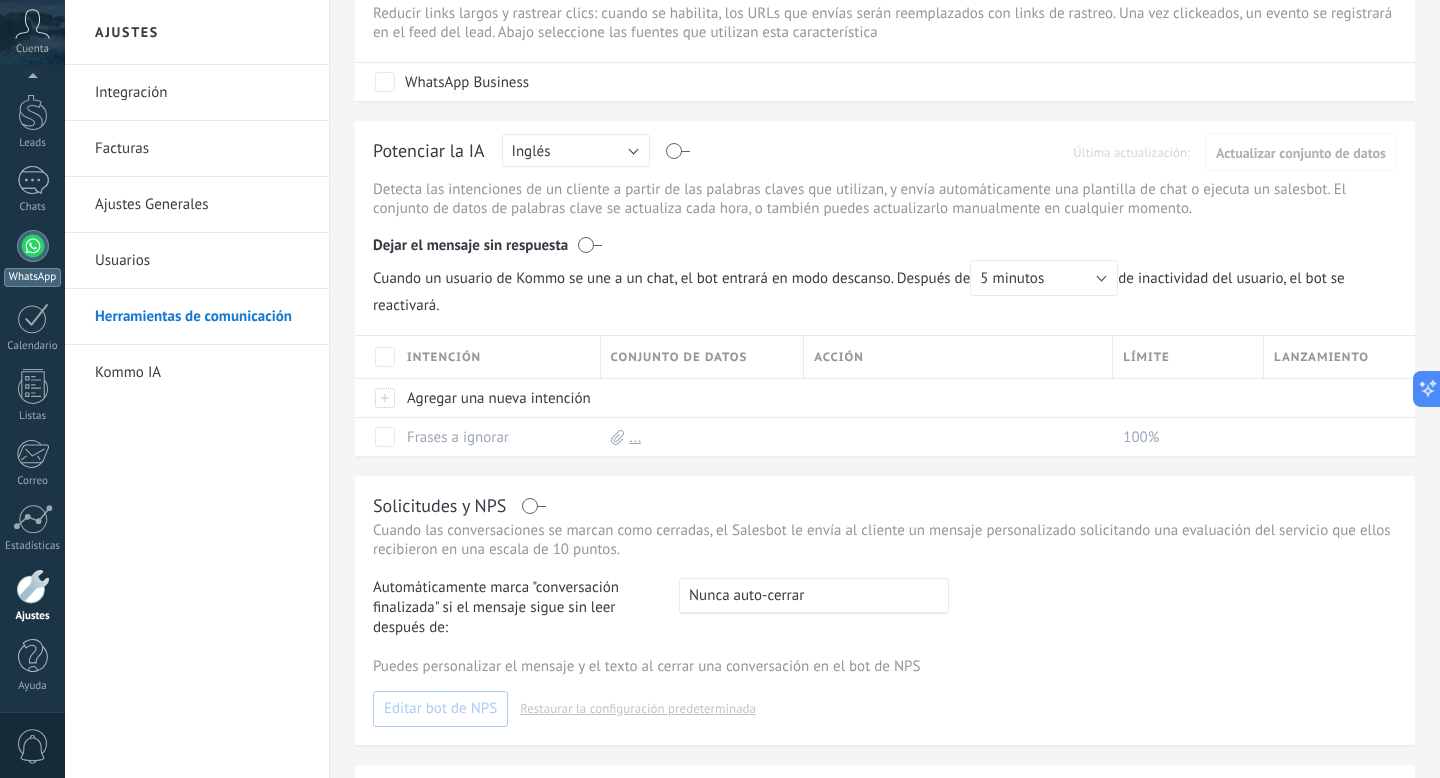 click at bounding box center (33, 246) 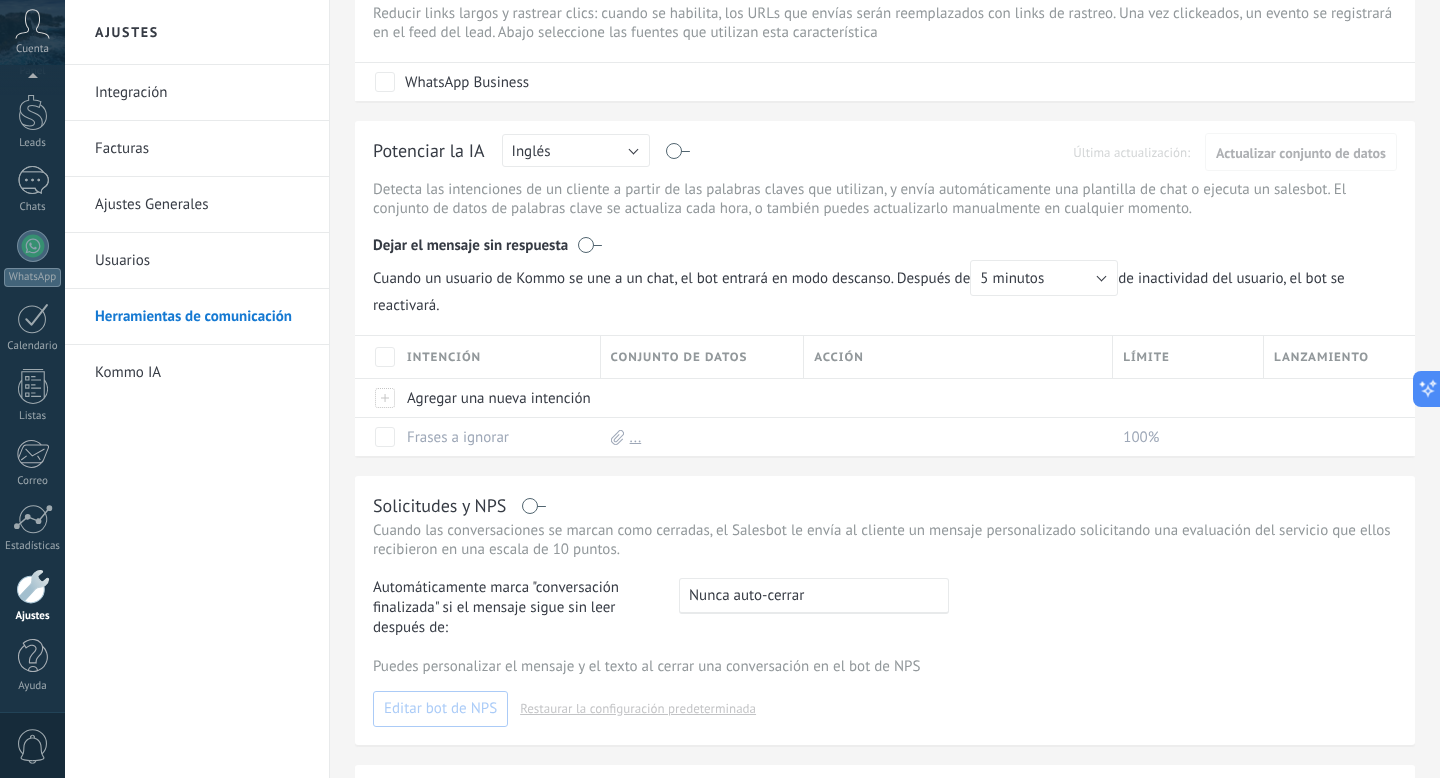 scroll, scrollTop: 290, scrollLeft: 0, axis: vertical 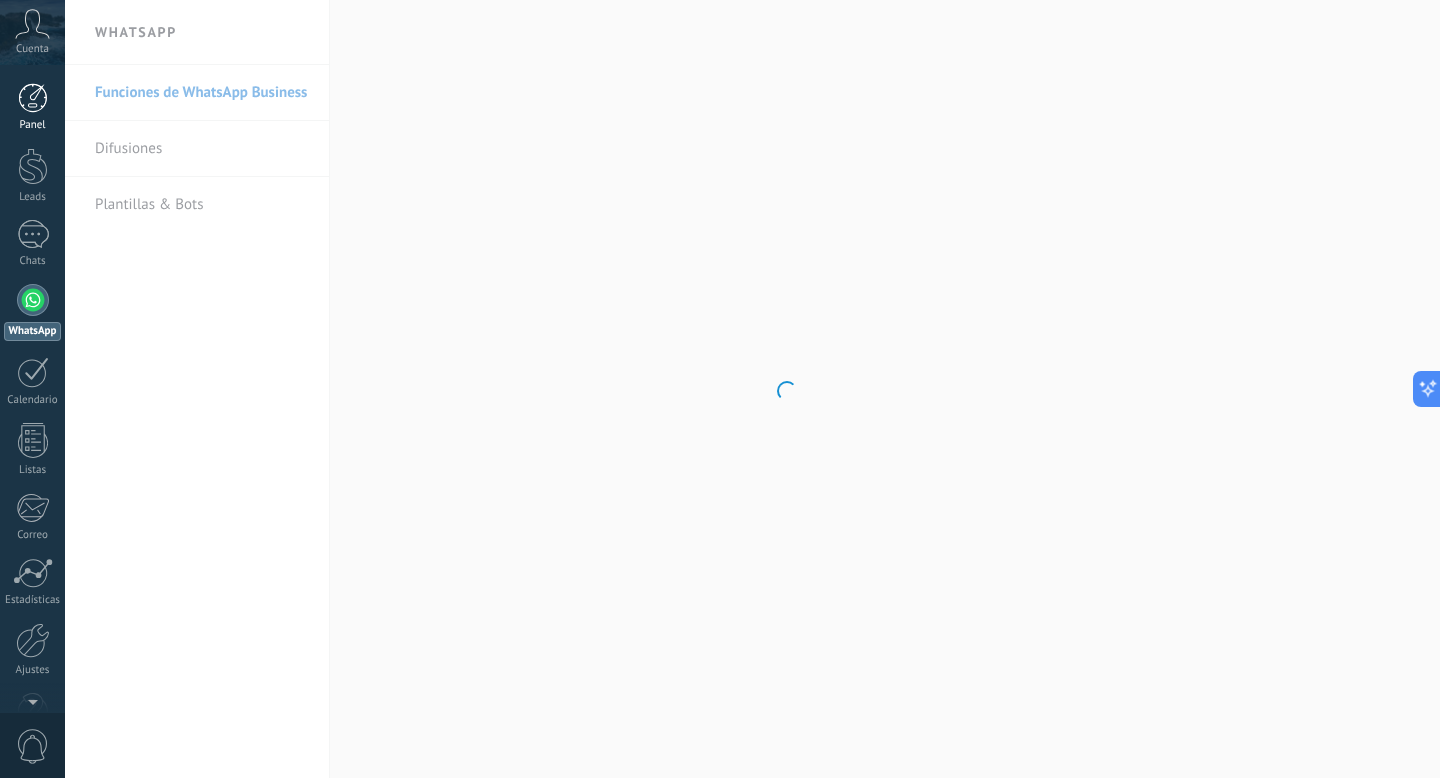 click on "Panel" at bounding box center [32, 107] 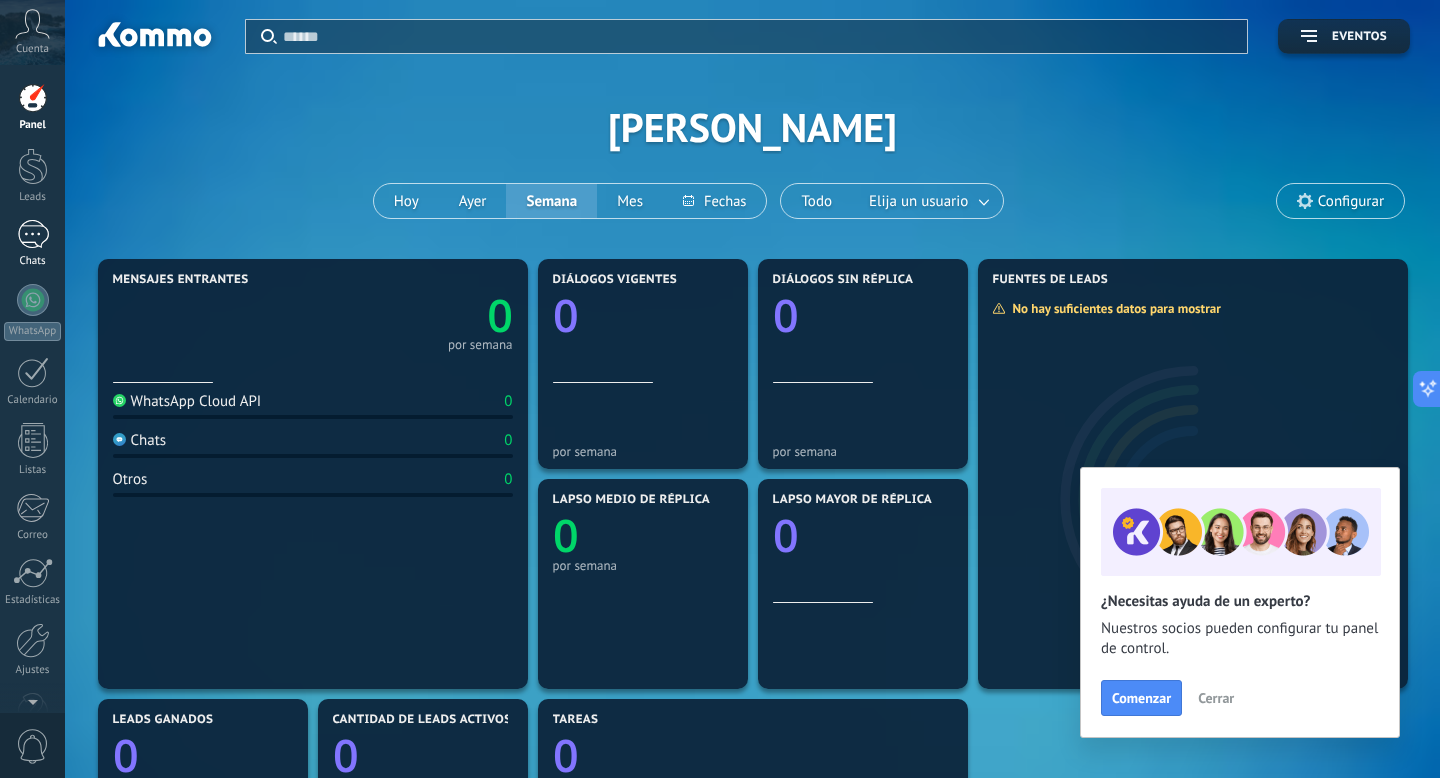 click on "Chats" at bounding box center (32, 244) 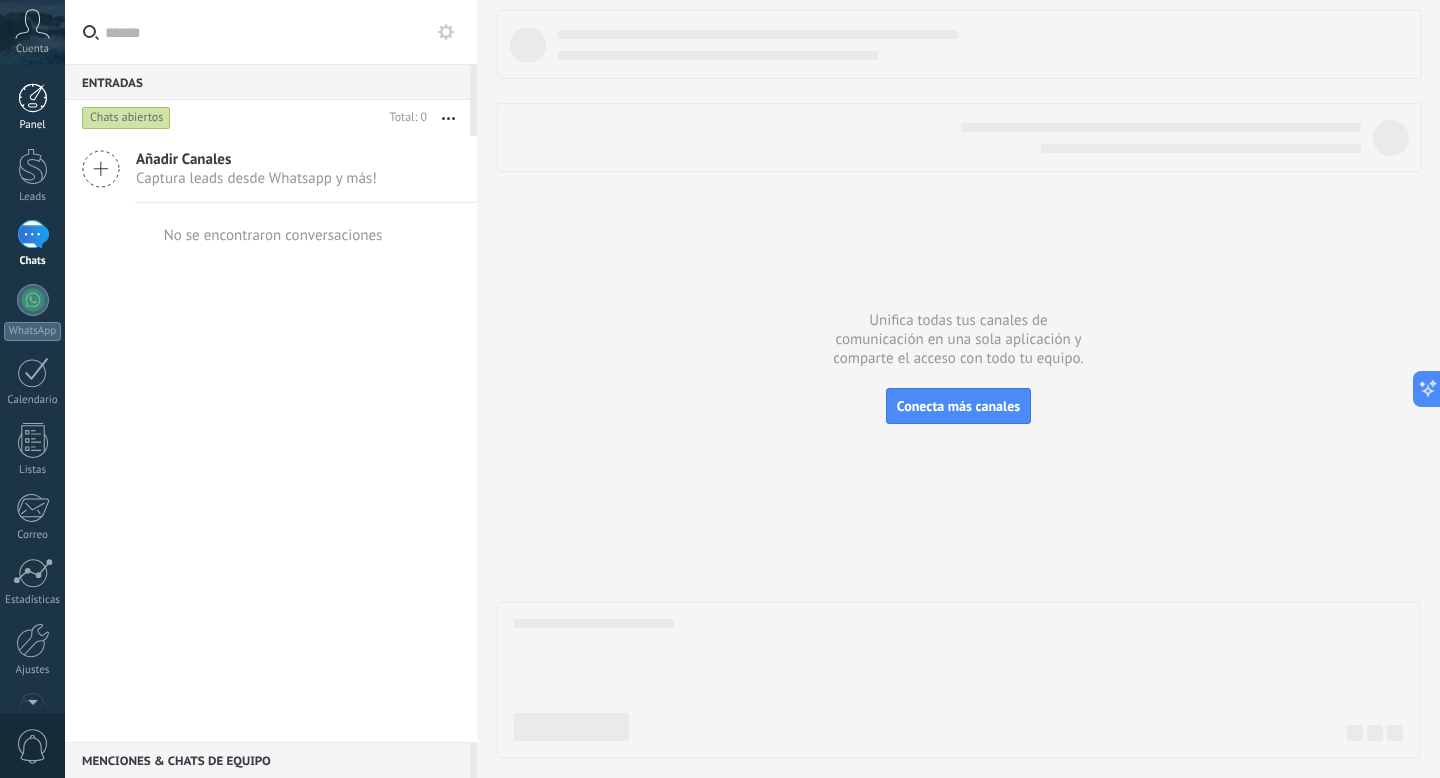 click on "Panel" at bounding box center [32, 107] 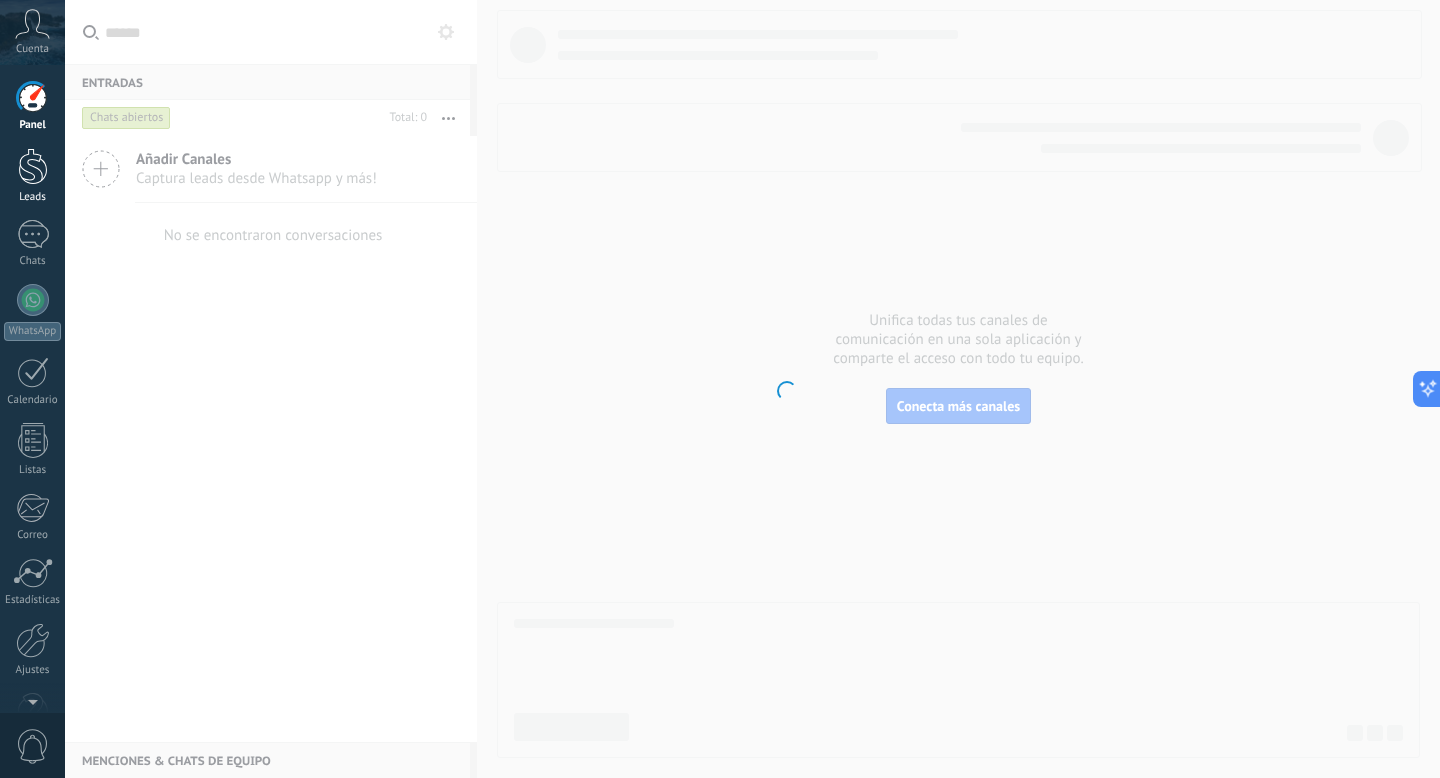 click at bounding box center [33, 166] 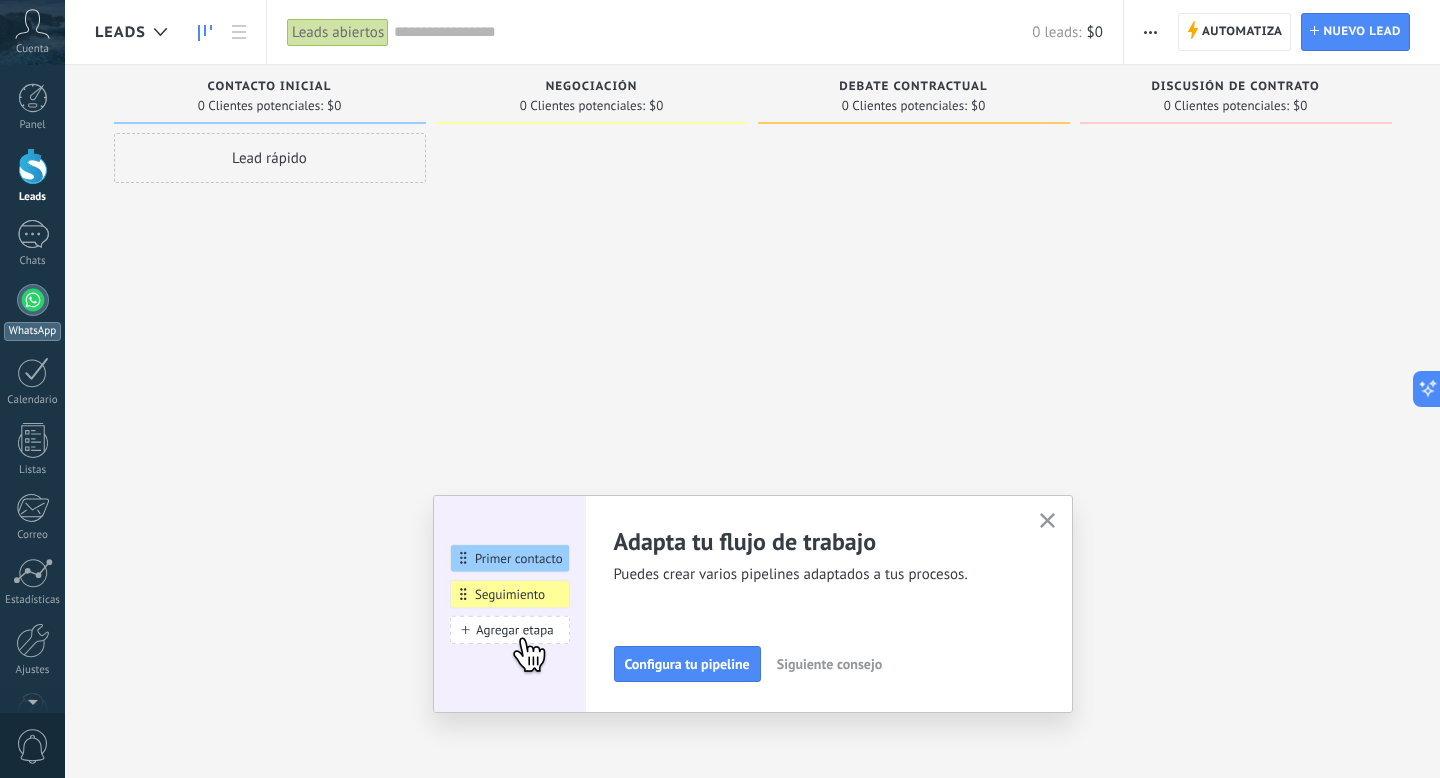 click at bounding box center (33, 300) 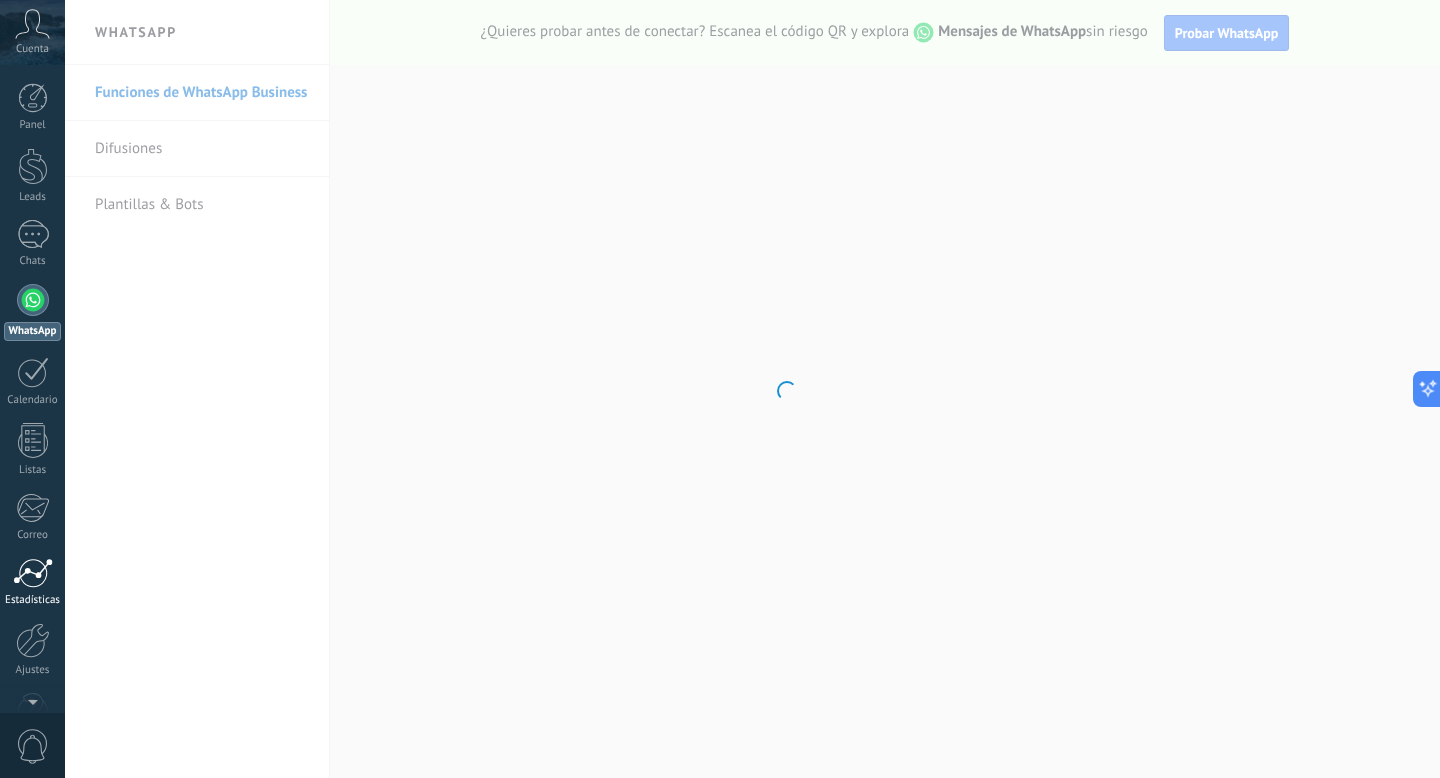 click at bounding box center [33, 573] 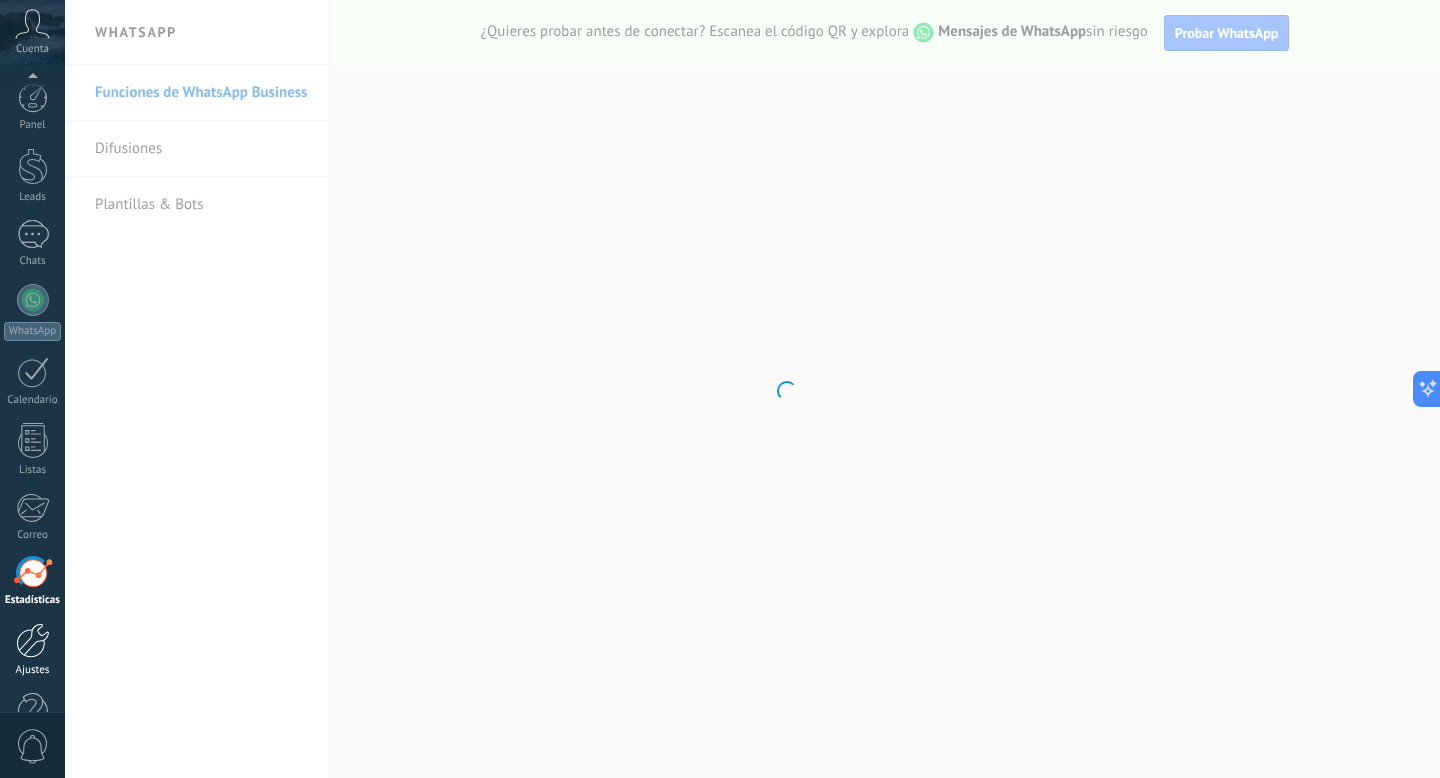click on "Panel
Leads
Chats
WhatsApp
Clientes" at bounding box center (32, 425) 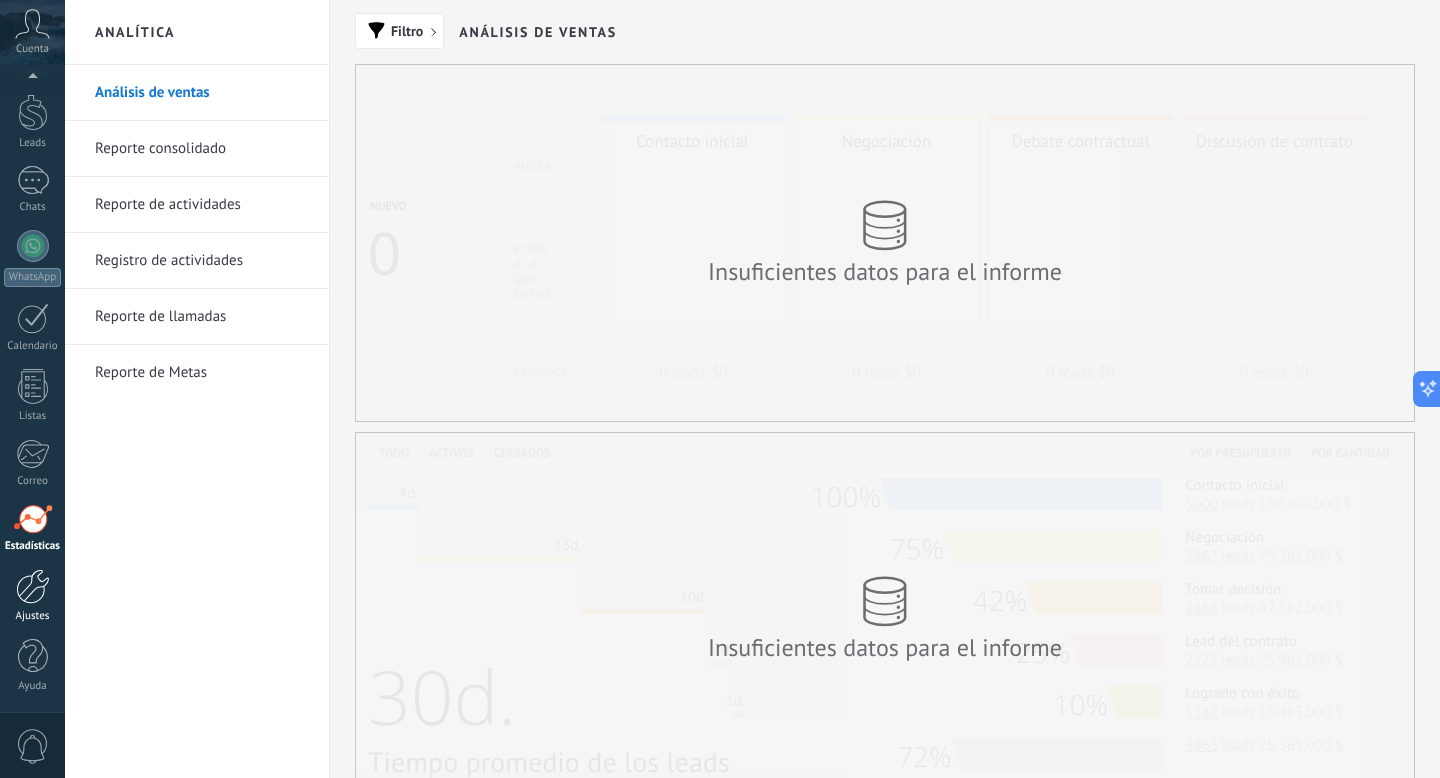 click on "Ajustes" at bounding box center [32, 596] 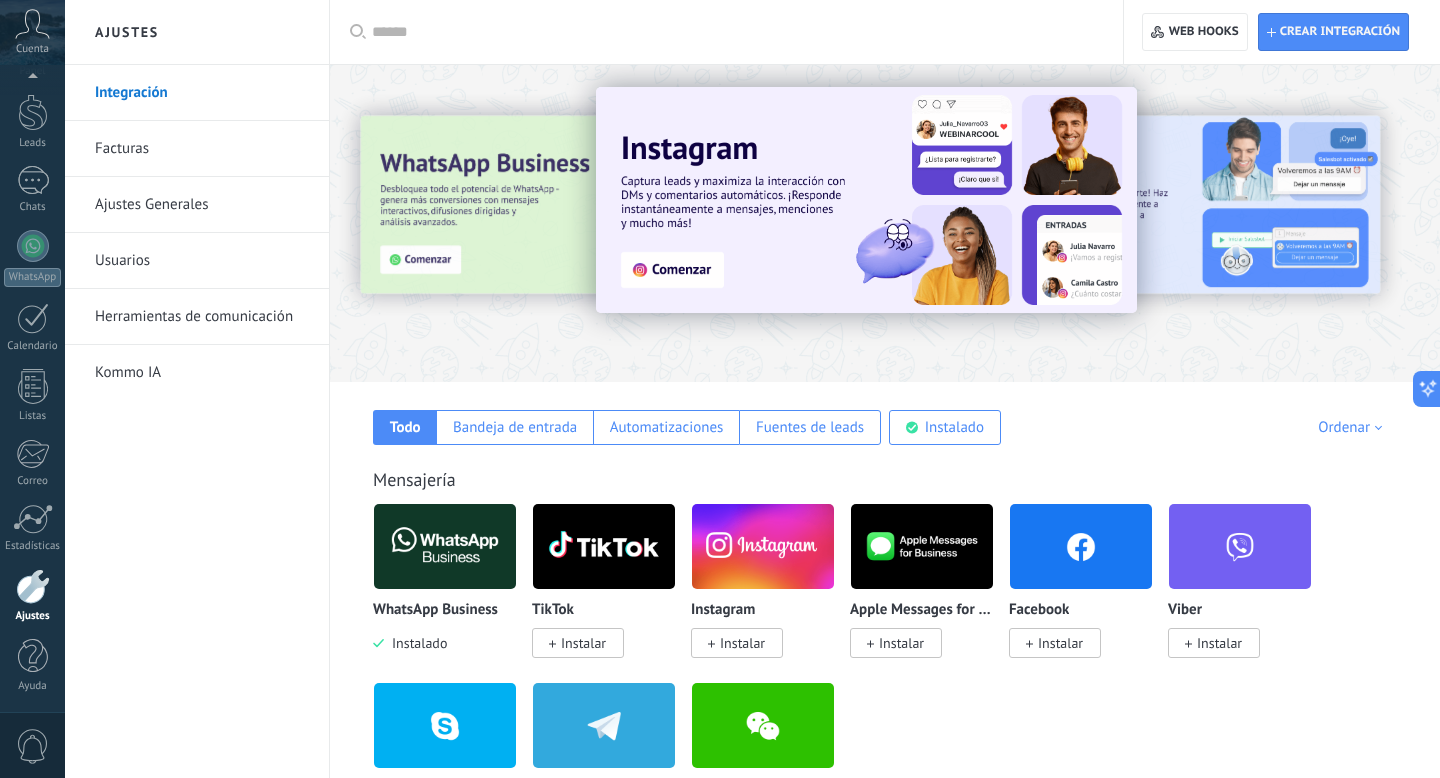 scroll, scrollTop: 0, scrollLeft: 0, axis: both 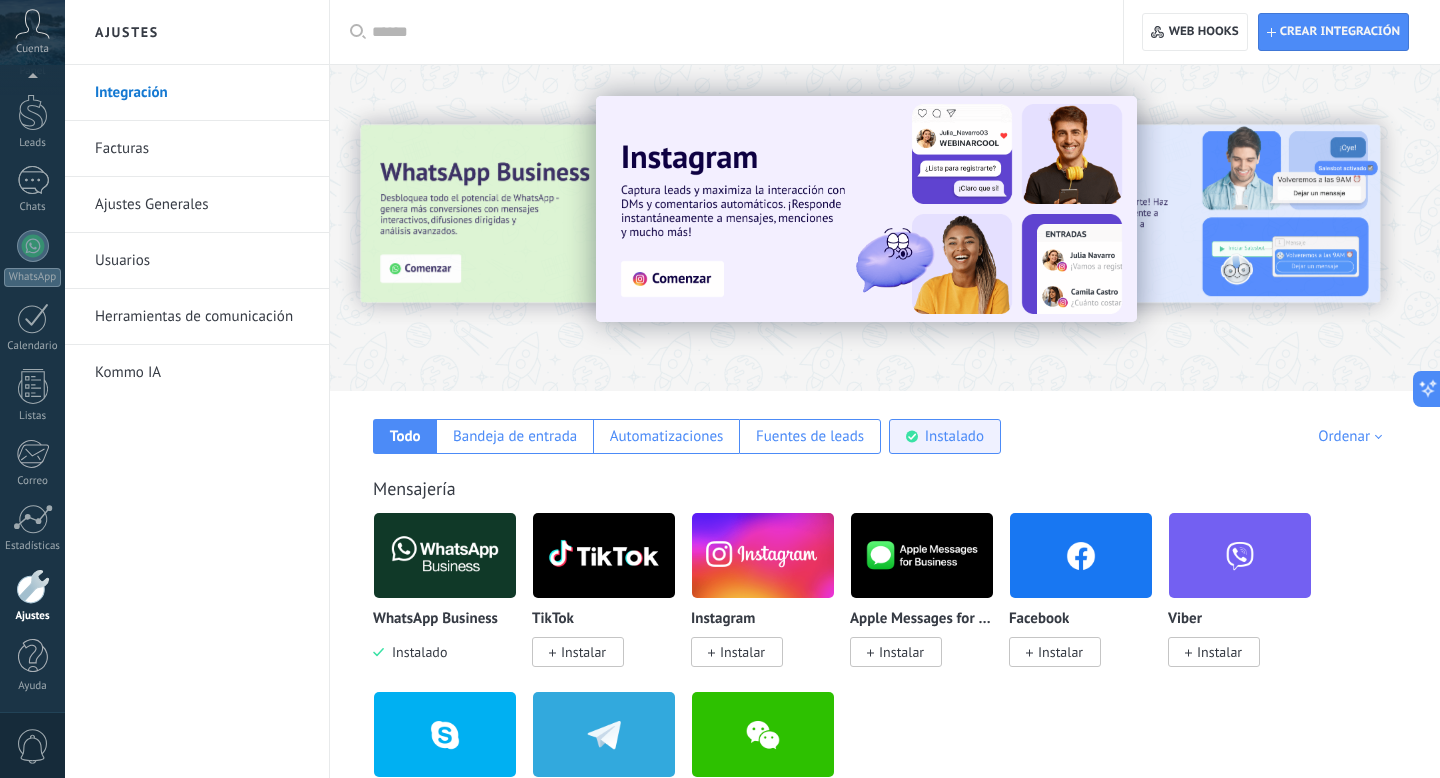 click on "Instalado" at bounding box center [954, 436] 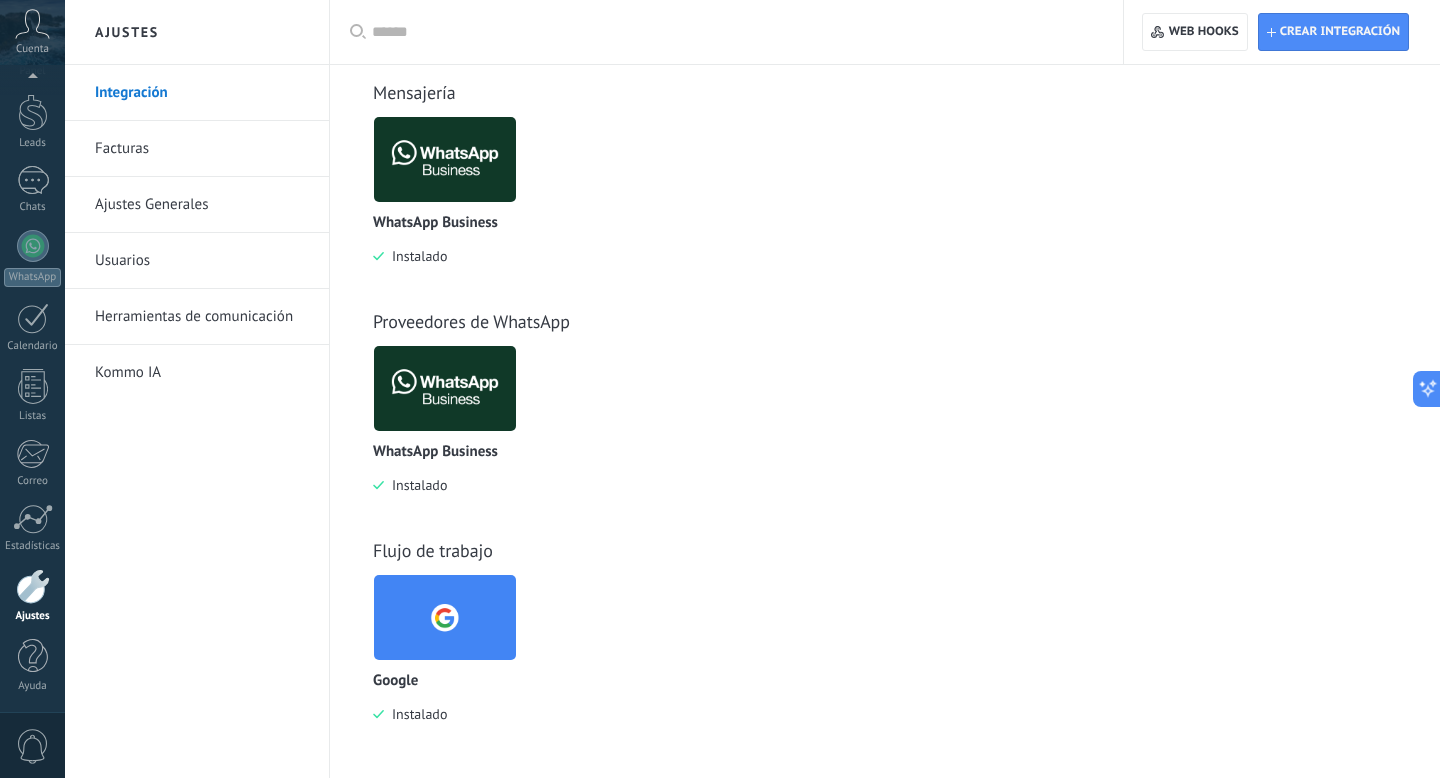 scroll, scrollTop: 0, scrollLeft: 0, axis: both 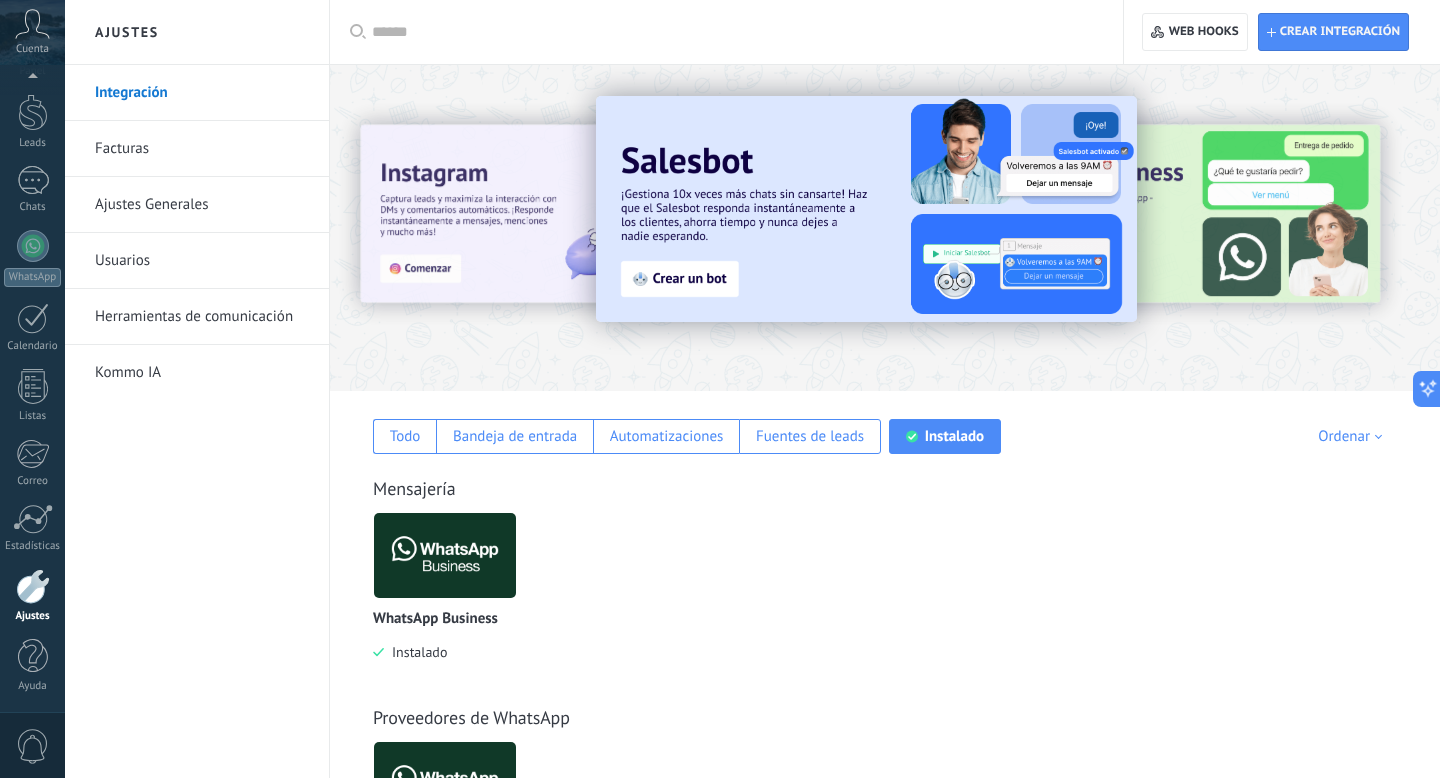 click on "Mensajería WhatsApp Business Instalado" at bounding box center [885, 551] 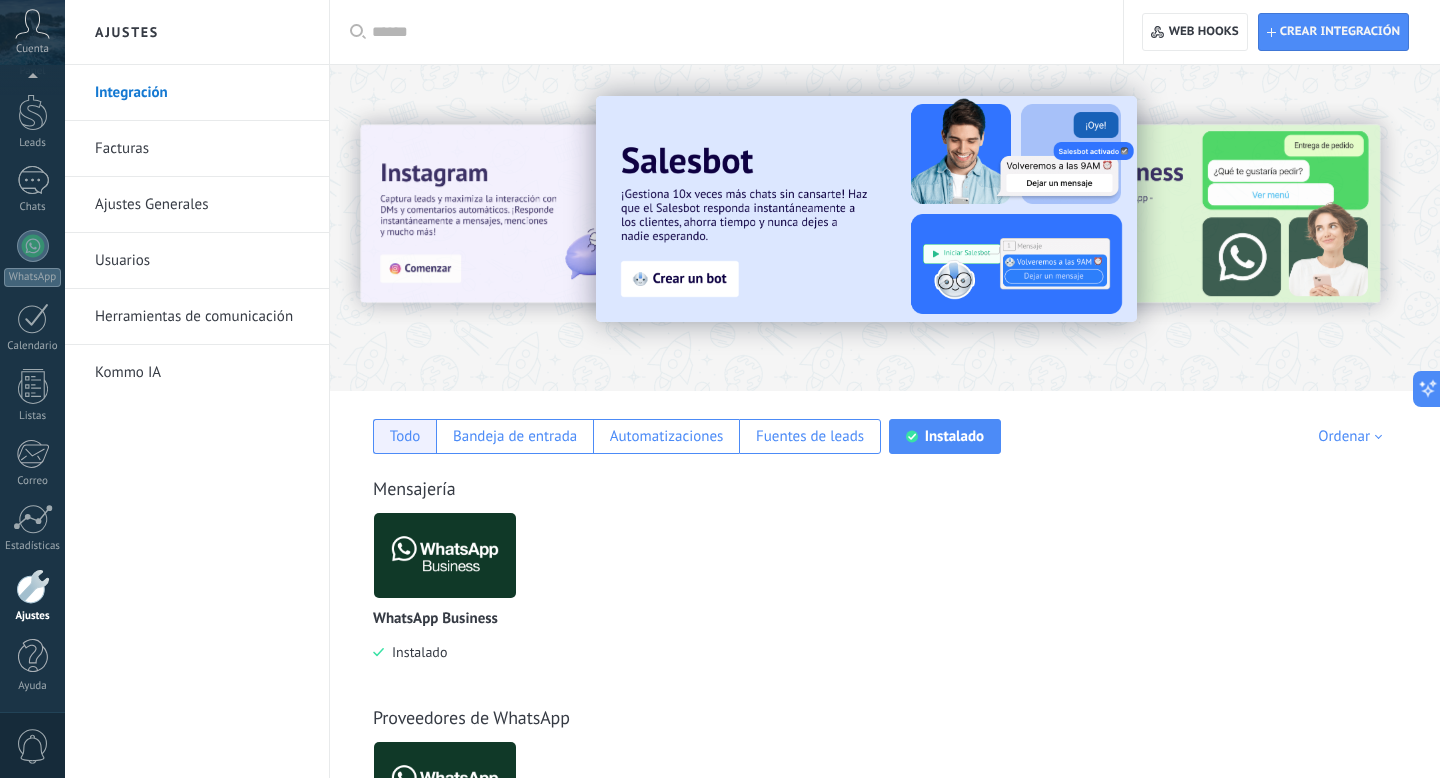 click on "Todo" at bounding box center (405, 436) 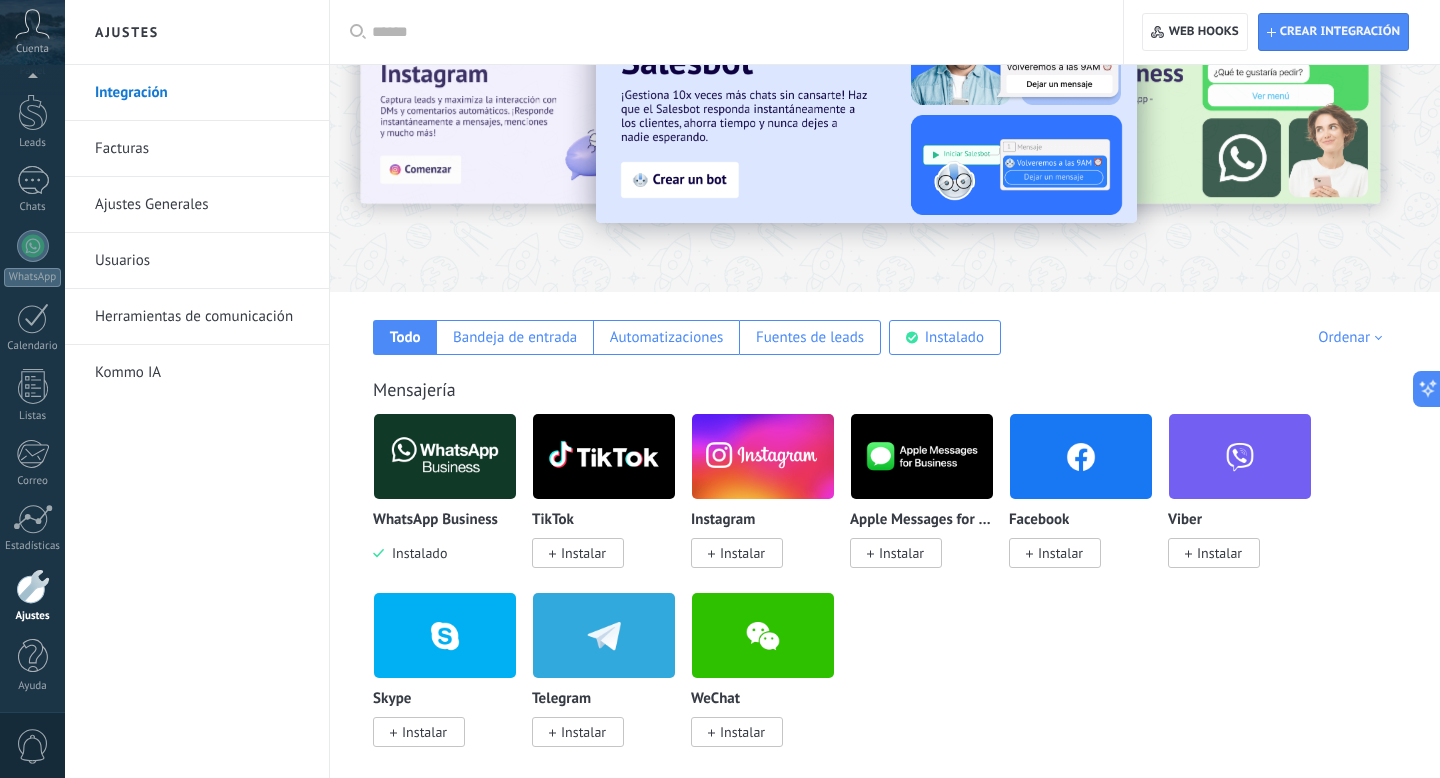 scroll, scrollTop: 0, scrollLeft: 0, axis: both 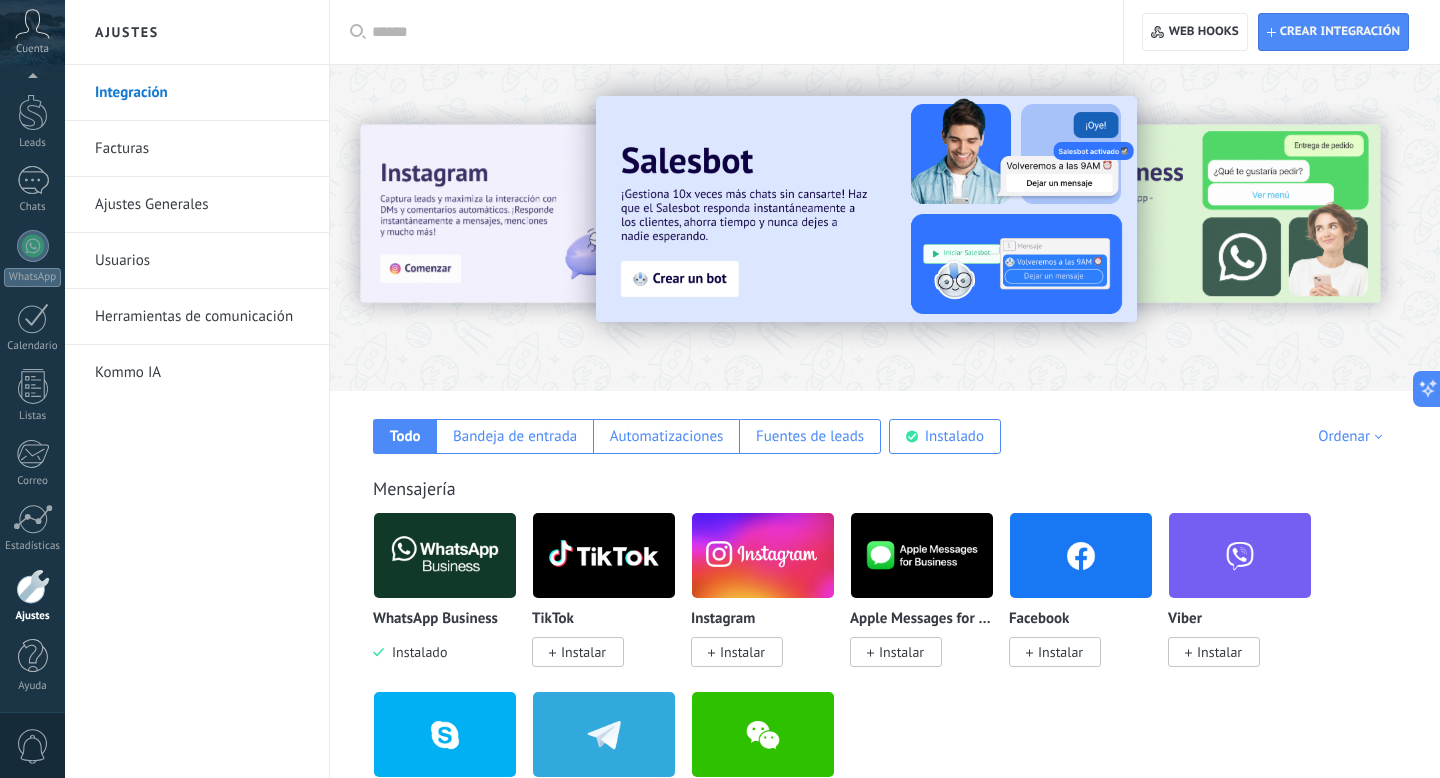 click at bounding box center [733, 32] 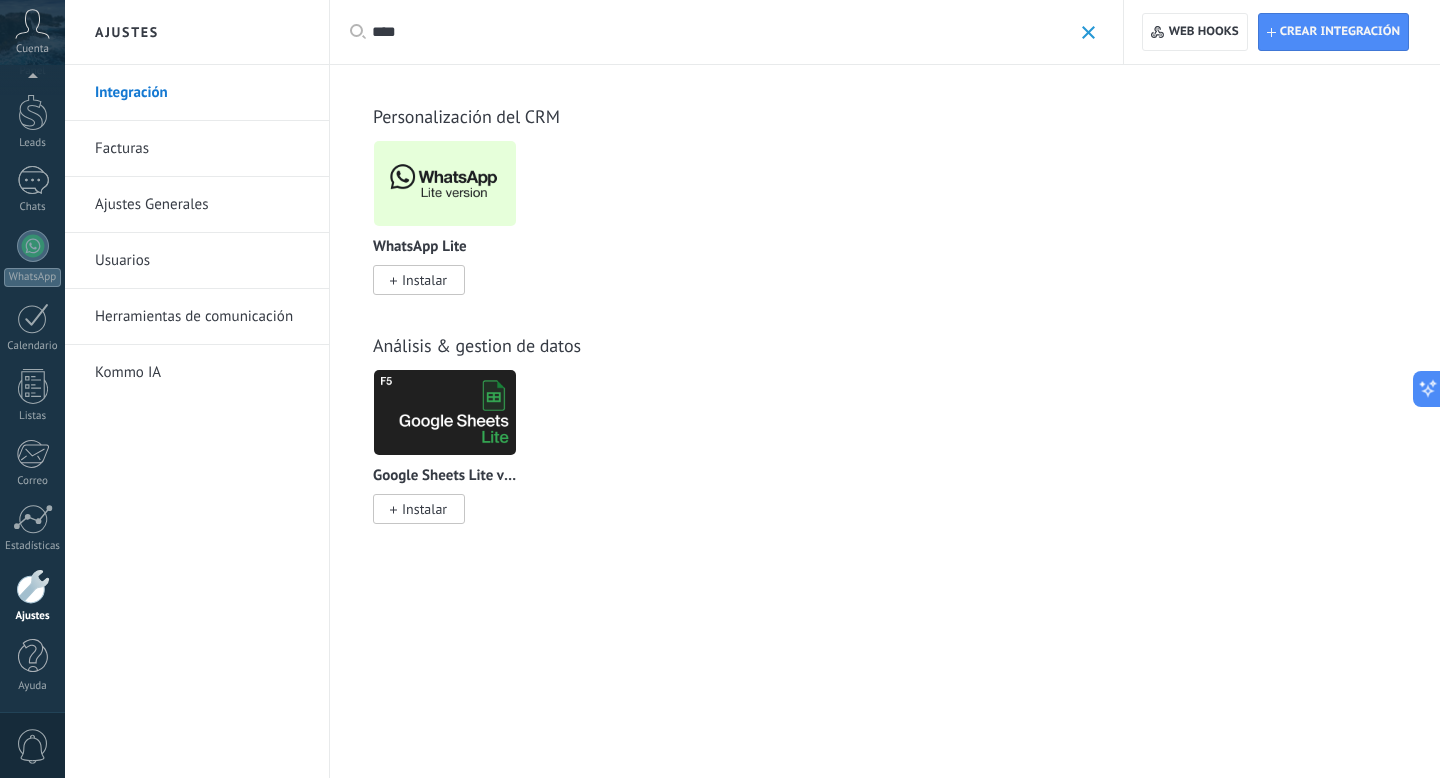 type on "****" 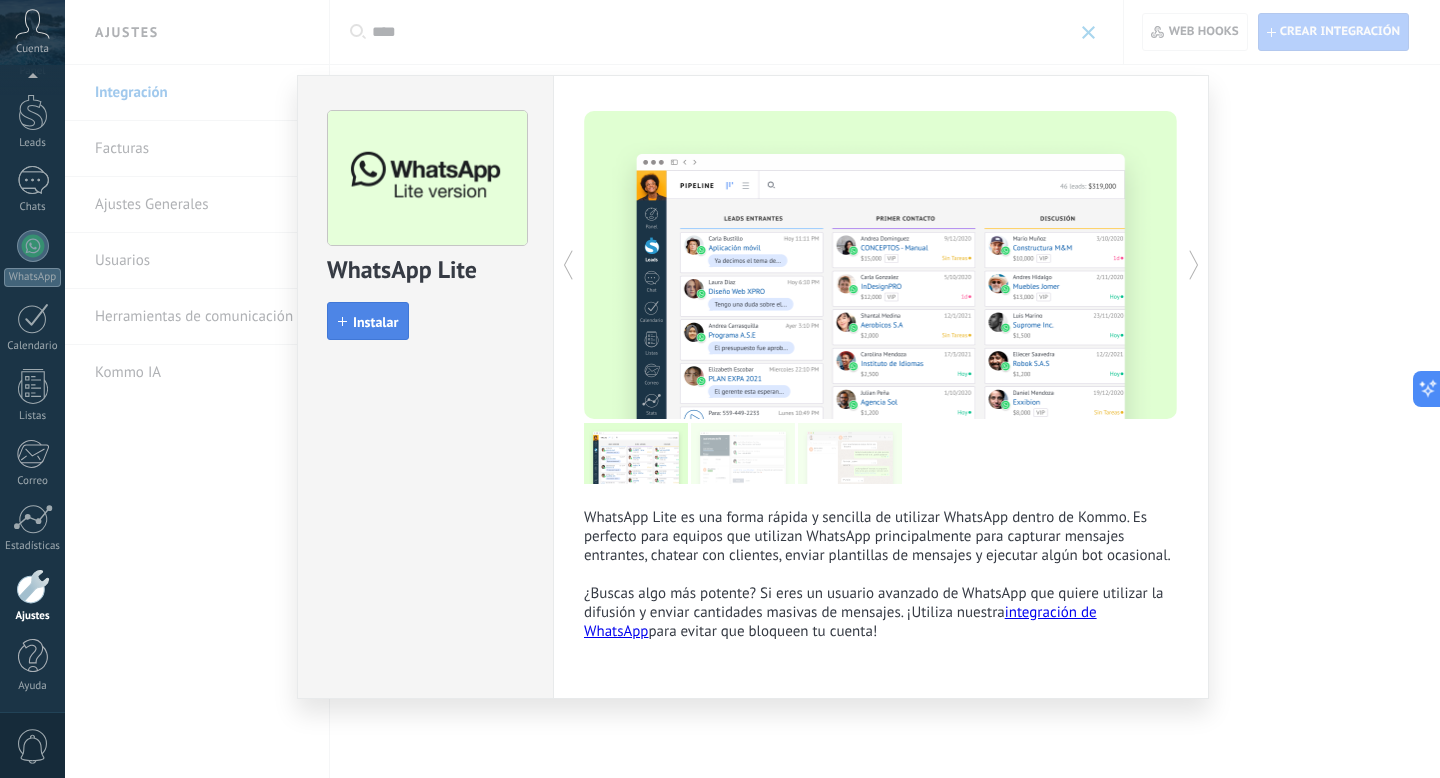 click on "Instalar" at bounding box center (368, 321) 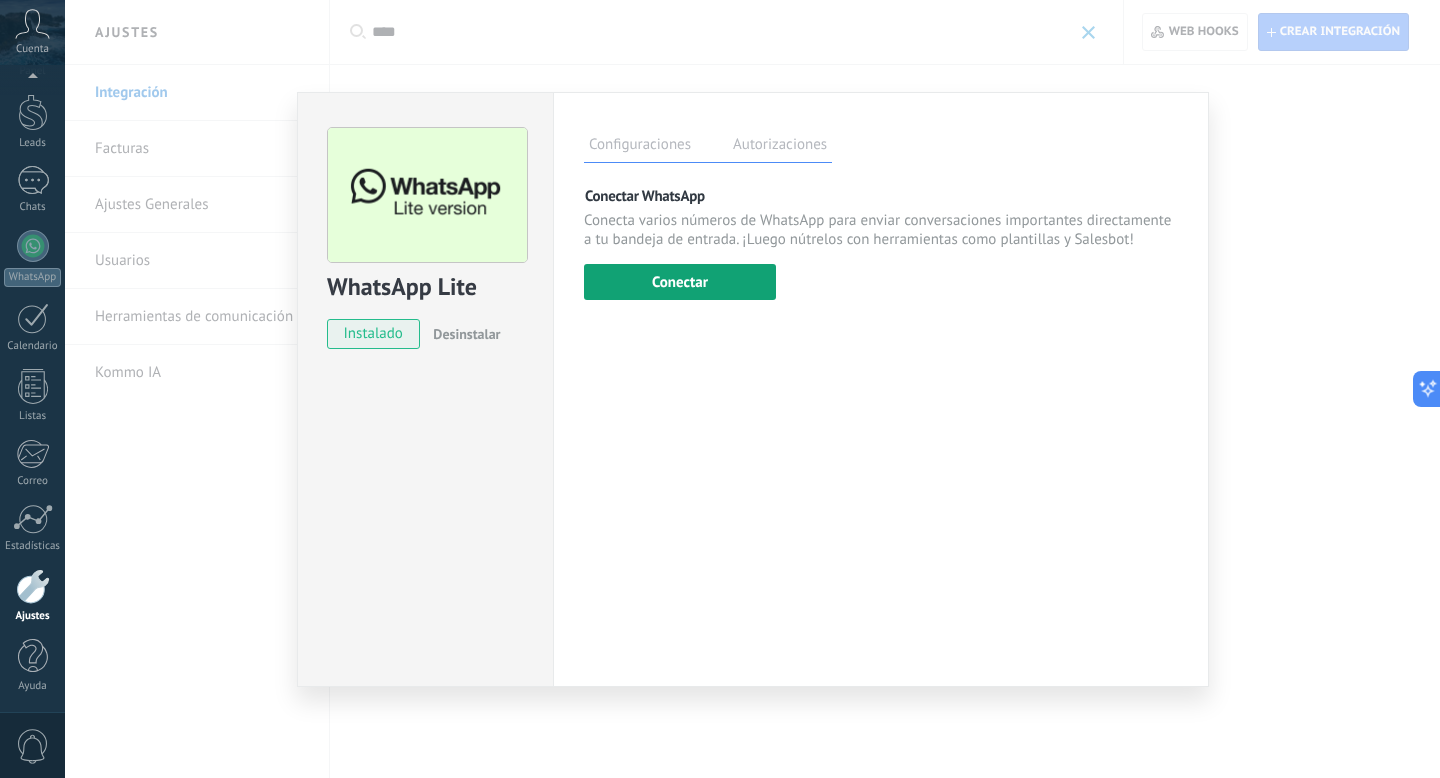 click on "Conectar" at bounding box center (680, 282) 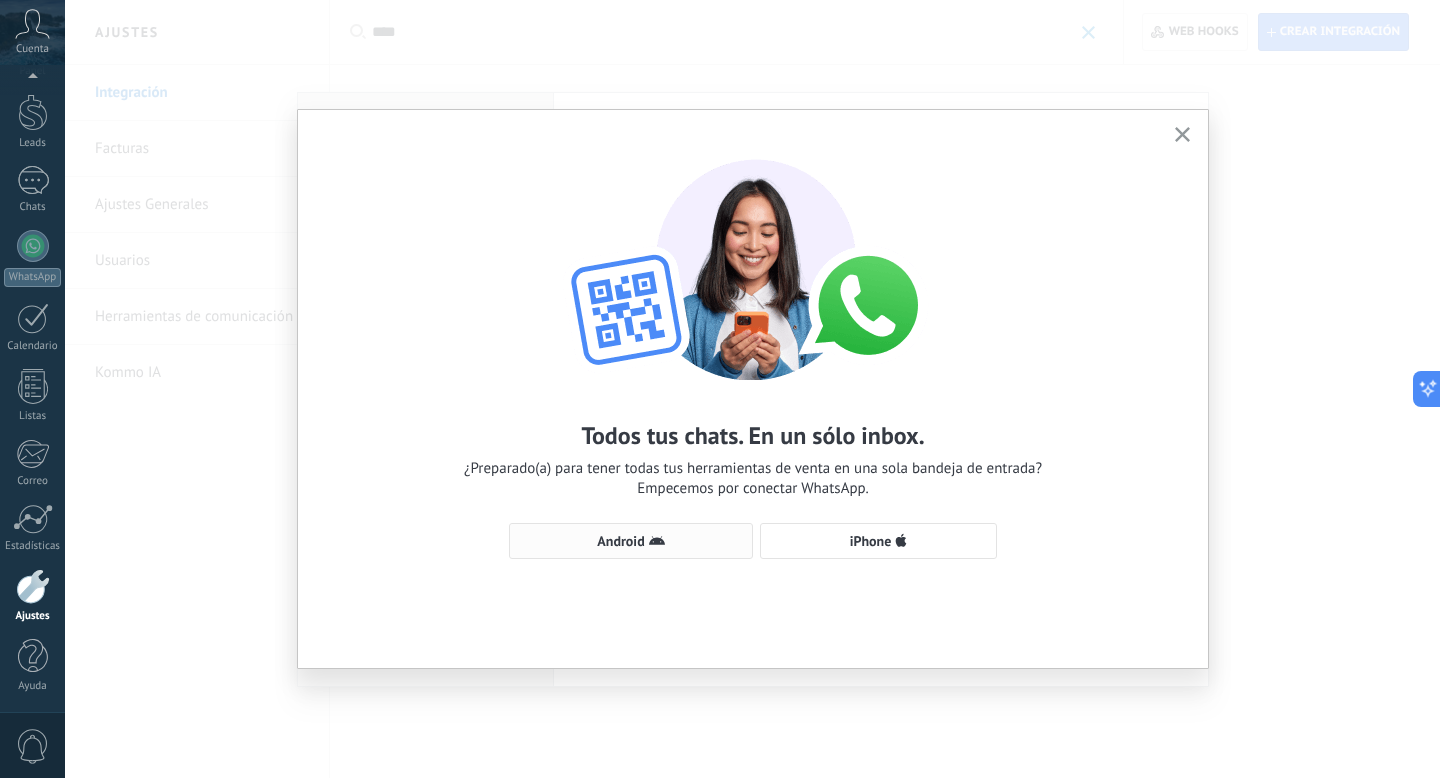 click on "Android" at bounding box center (631, 541) 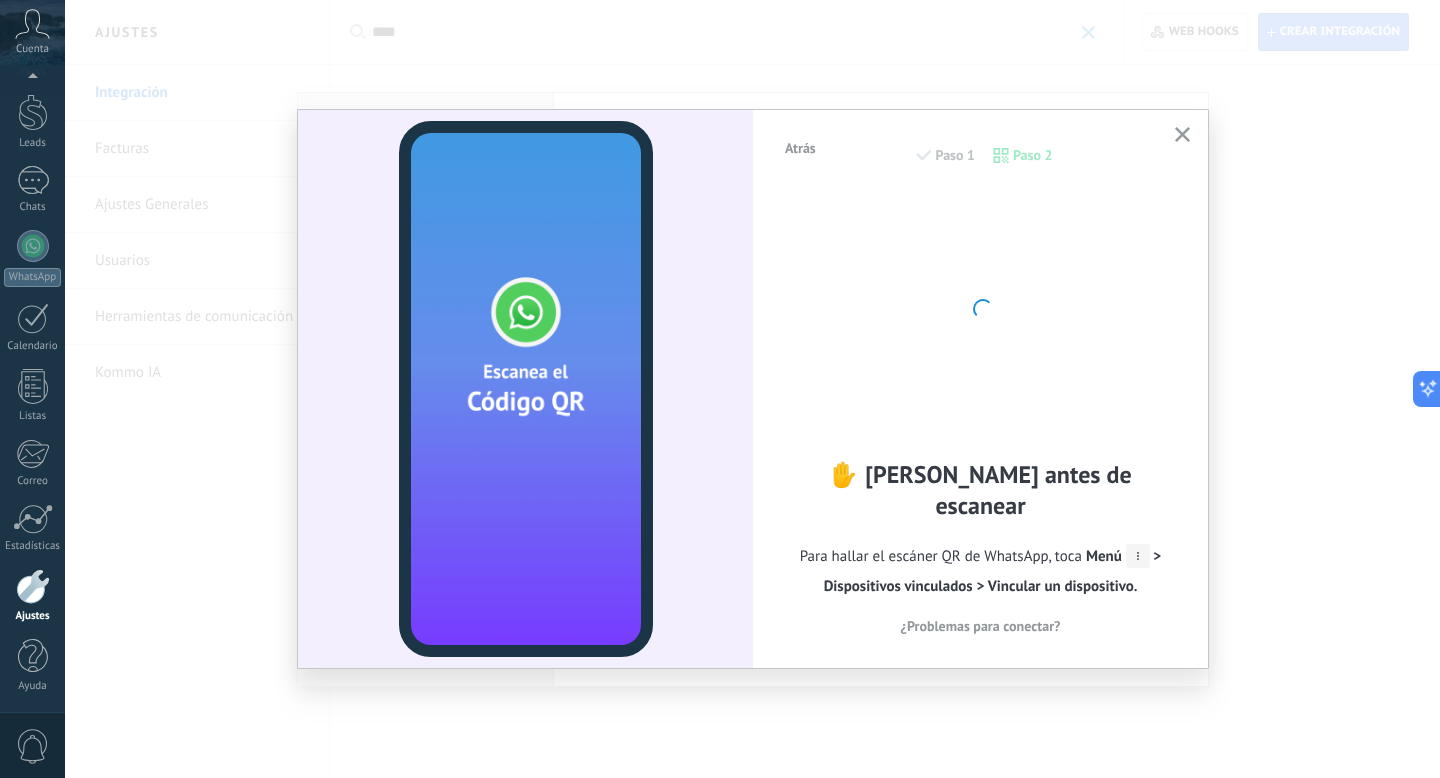 click 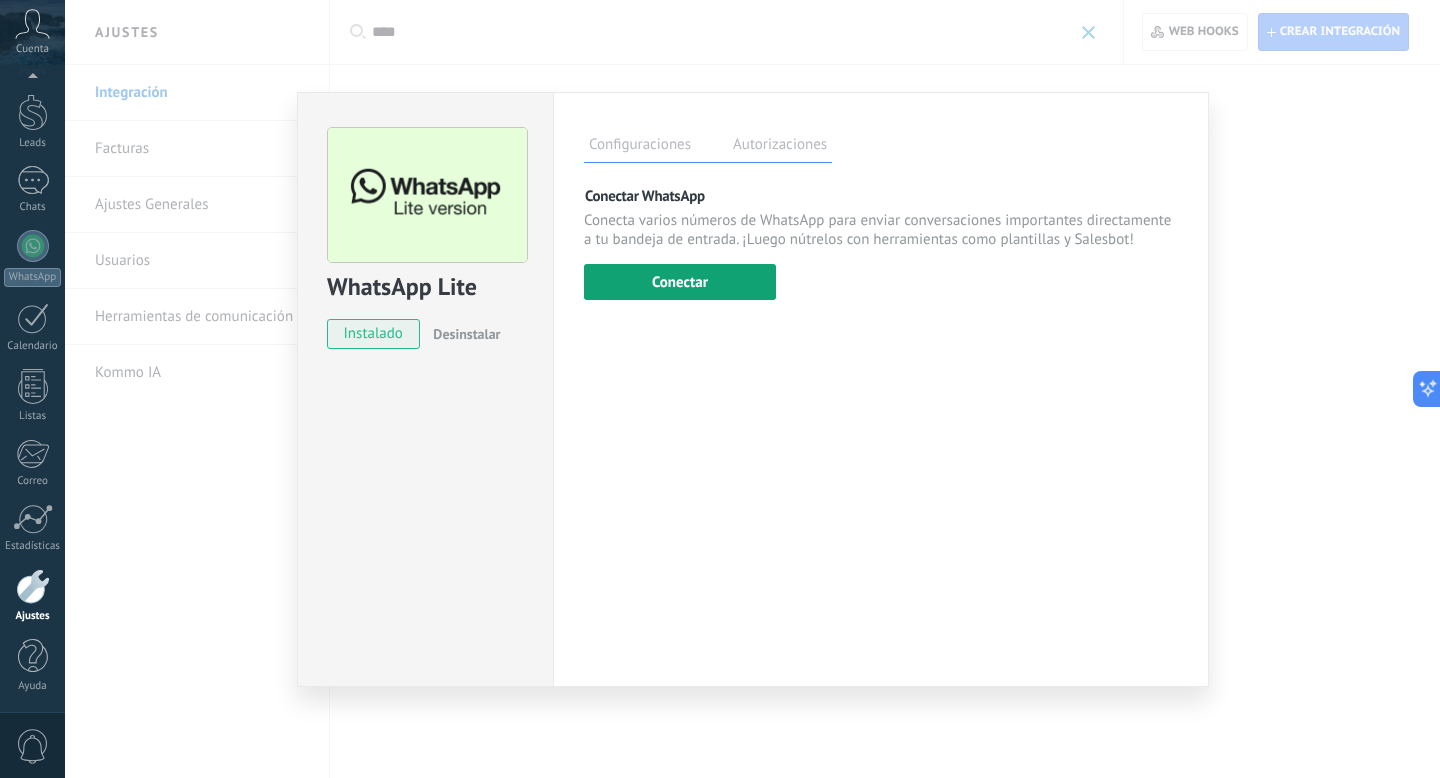 click on "Conectar" at bounding box center [680, 282] 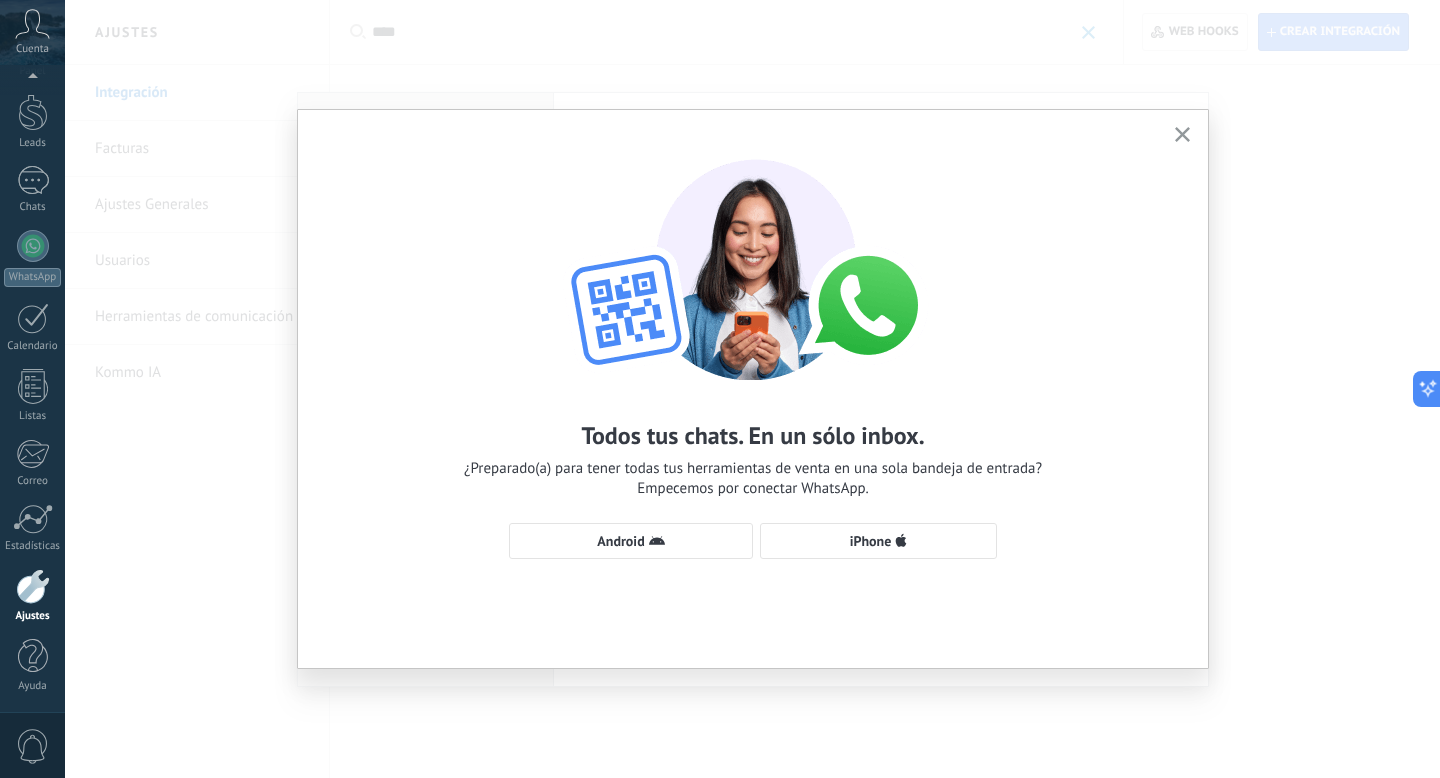 click 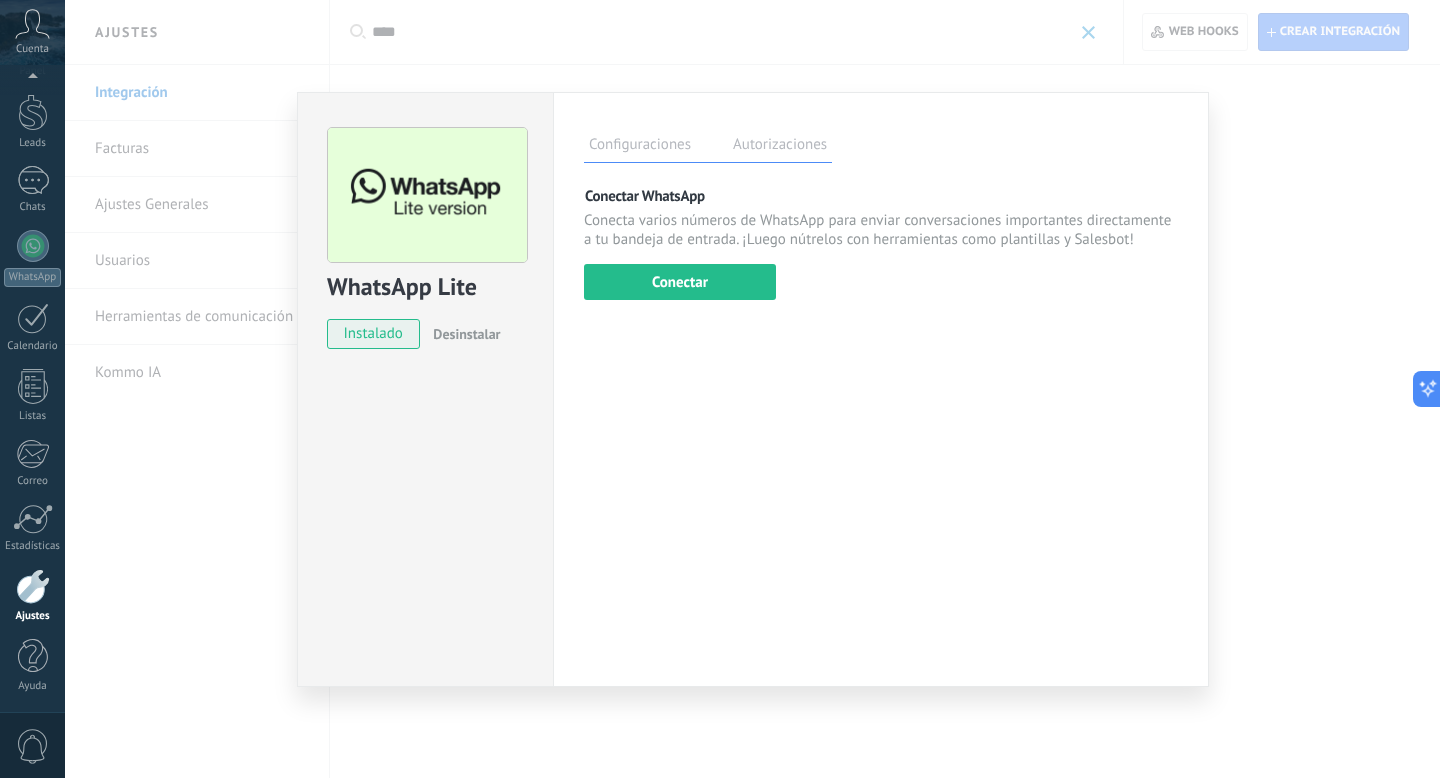 click on "Configuraciones Autorizaciones" at bounding box center (708, 145) 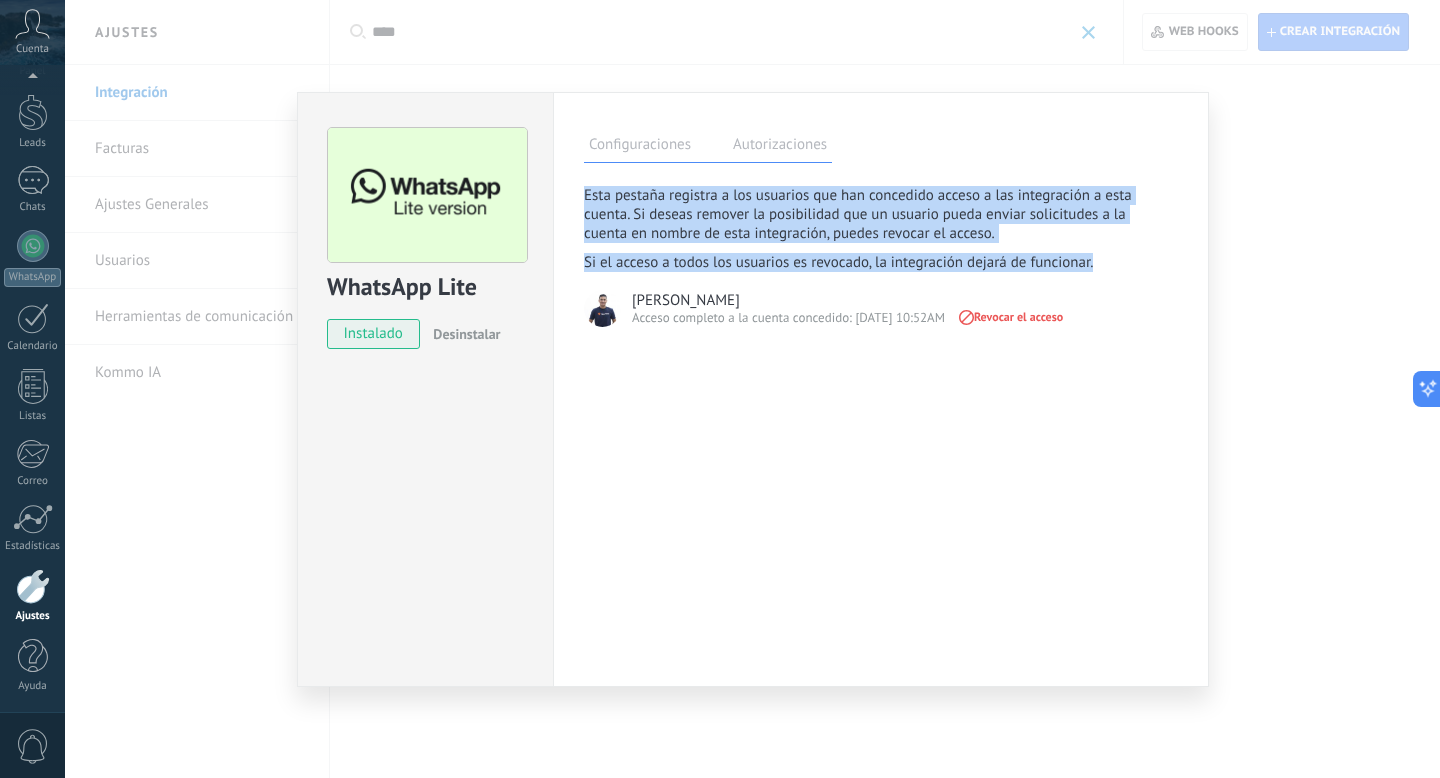 drag, startPoint x: 1093, startPoint y: 274, endPoint x: 571, endPoint y: 201, distance: 527.0797 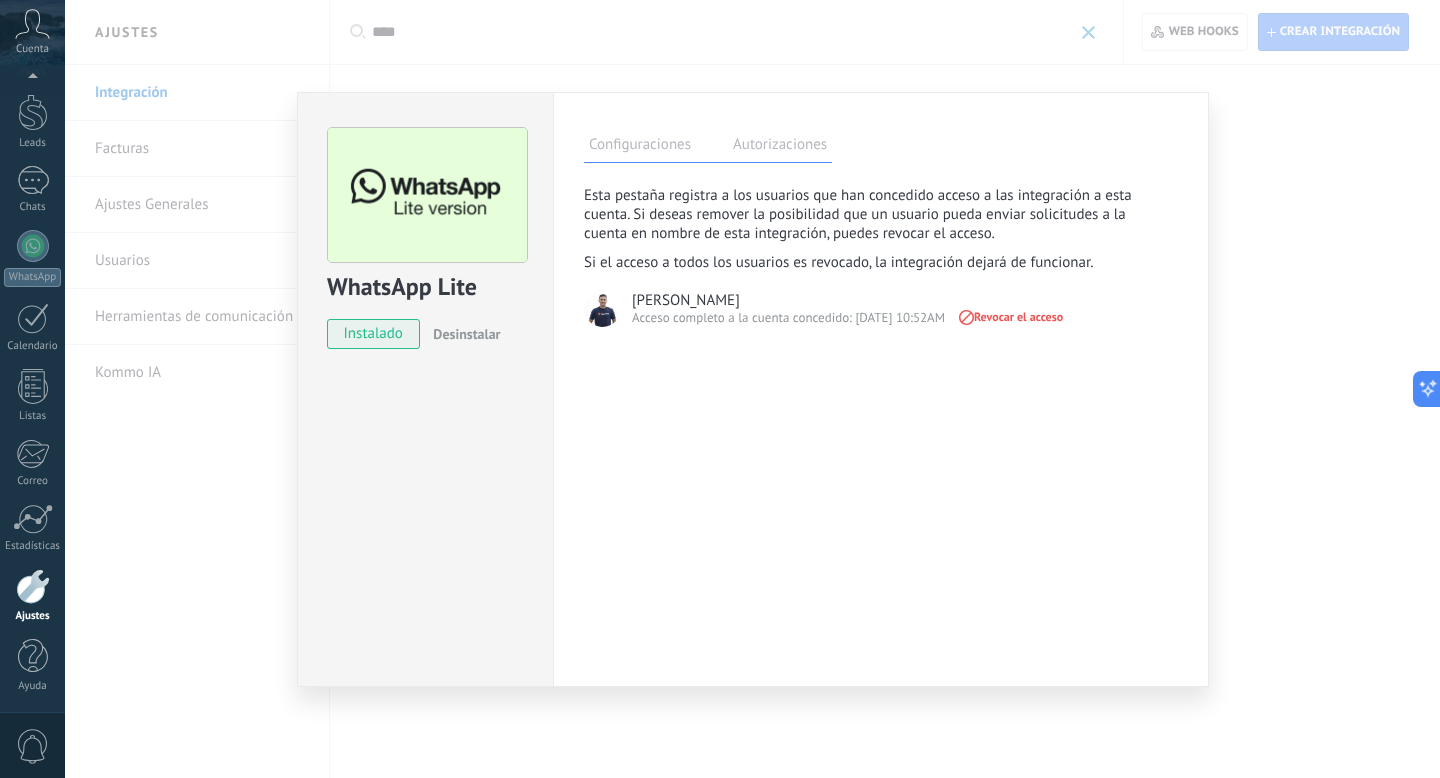click on "Esta pestaña registra a los usuarios que han concedido acceso a las integración a esta cuenta. Si deseas remover la posibilidad que un usuario pueda enviar solicitudes a la cuenta en nombre de esta integración, puedes revocar el acceso." at bounding box center (863, 214) 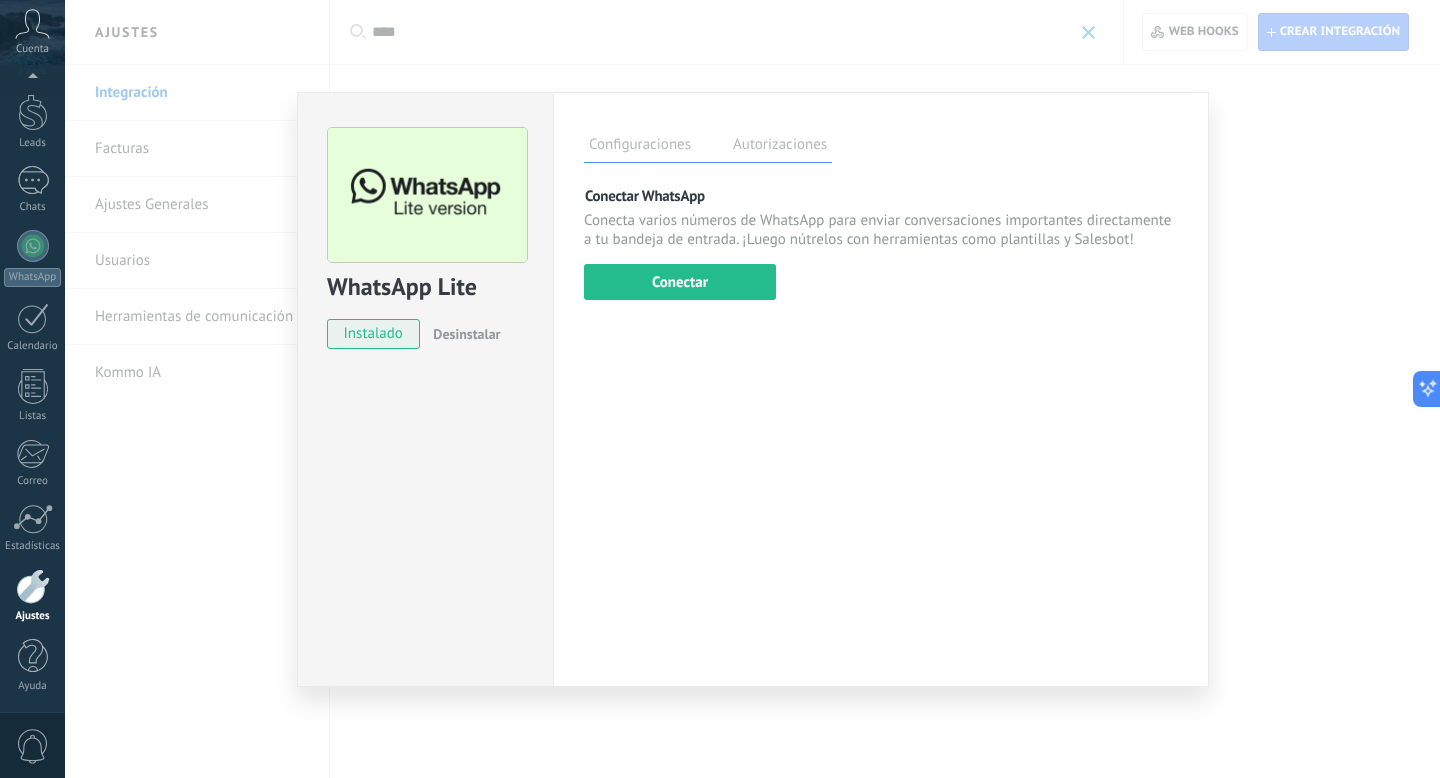 click on "WhatsApp Lite instalado Desinstalar Configuraciones Autorizaciones Esta pestaña registra a los usuarios que han concedido acceso a las integración a esta cuenta. Si deseas remover la posibilidad que un usuario pueda enviar solicitudes a la cuenta en nombre de esta integración, puedes revocar el acceso. Si el acceso a todos los usuarios es revocado, la integración dejará de funcionar. Esta aplicacion está instalada, pero nadie le ha dado acceso aun. Más de 2 mil millones de personas utilizan activamente WhatsApp para conectarse con amigos, familiares y empresas. Esta integración agrega el chat más popular a tu arsenal de comunicación: captura automáticamente leads desde los mensajes entrantes, comparte el acceso al chat con todo tu equipo y potencia todo con las herramientas integradas de Kommo, como el botón de compromiso y Salesbot. más _:  Guardar Conectar WhatsApp Conectar
Usa tu teléfono al menos  una vez en 14 días" at bounding box center [752, 389] 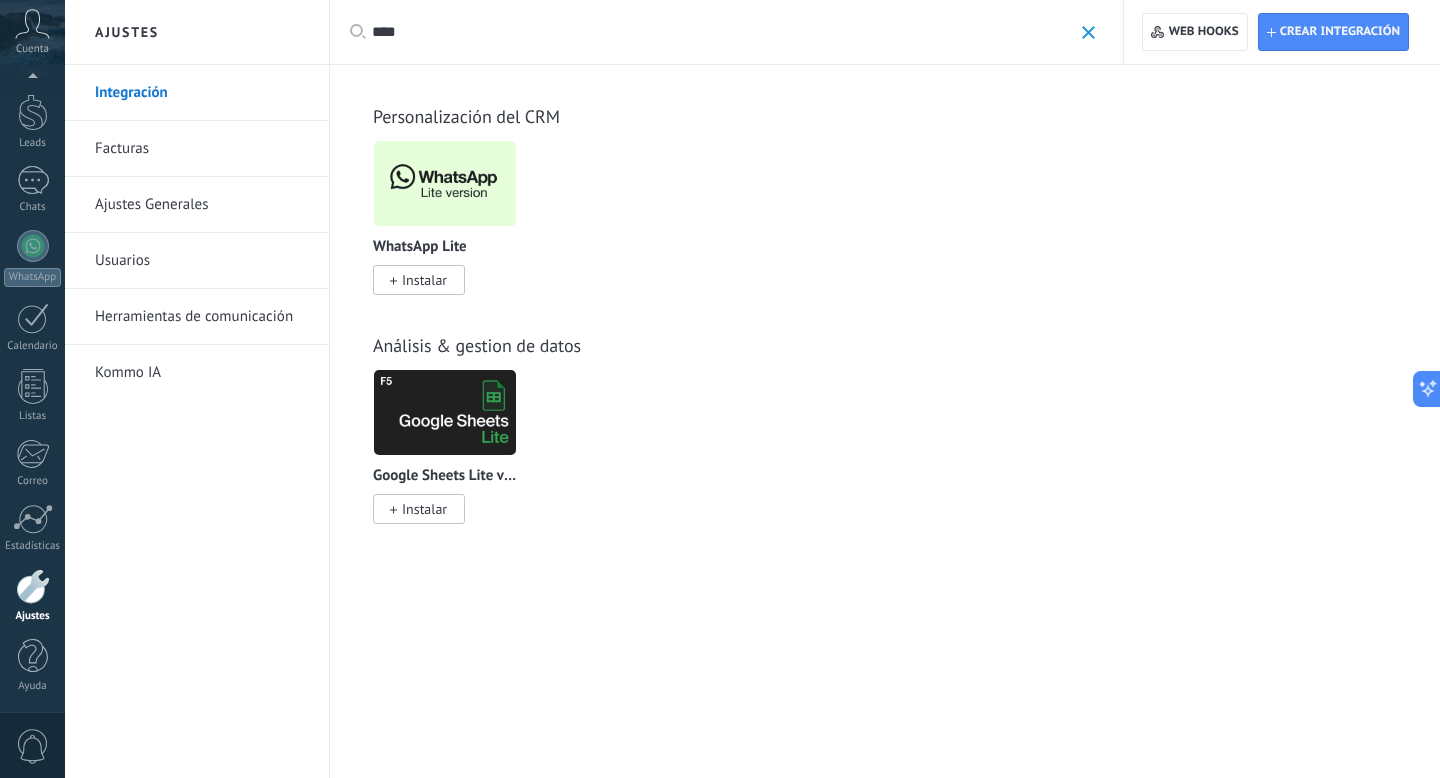 click at bounding box center (445, 183) 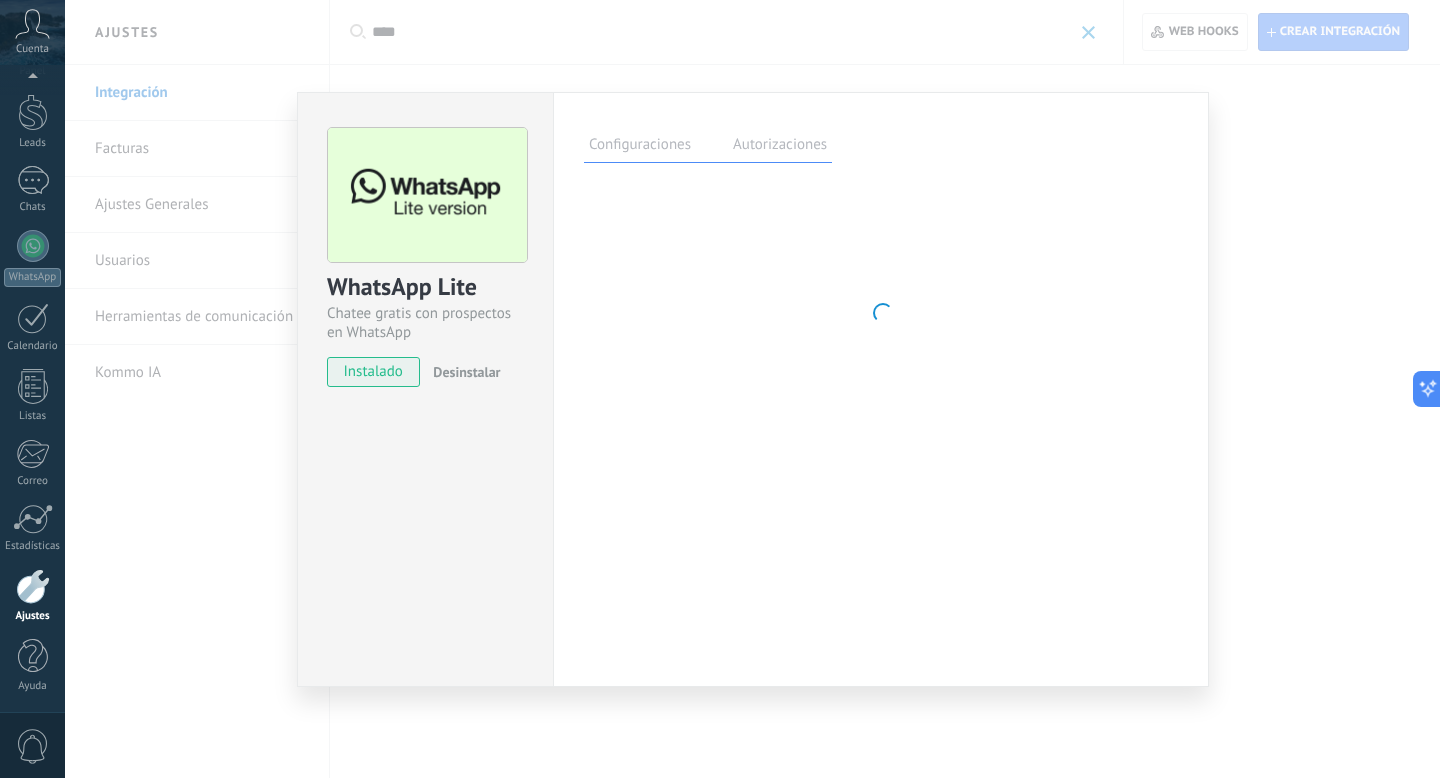 click on "WhatsApp Lite Chatee gratis con prospectos en WhatsApp instalado Desinstalar Configuraciones Autorizaciones Esta pestaña registra a los usuarios que han concedido acceso a las integración a esta cuenta. Si deseas remover la posibilidad que un usuario pueda enviar solicitudes a la cuenta en nombre de esta integración, puedes revocar el acceso. Si el acceso a todos los usuarios es revocado, la integración dejará de funcionar. Esta aplicacion está instalada, pero nadie le ha dado acceso aun. Más de 2 mil millones de personas utilizan activamente WhatsApp para conectarse con amigos, familiares y empresas. Esta integración agrega el chat más popular a tu arsenal de comunicación: captura automáticamente leads desde los mensajes entrantes, comparte el acceso al chat con todo tu equipo y potencia todo con las herramientas integradas de Kommo, como el botón de compromiso y Salesbot. más _:  [GEOGRAPHIC_DATA]
Usa tu teléfono al menos" at bounding box center (752, 389) 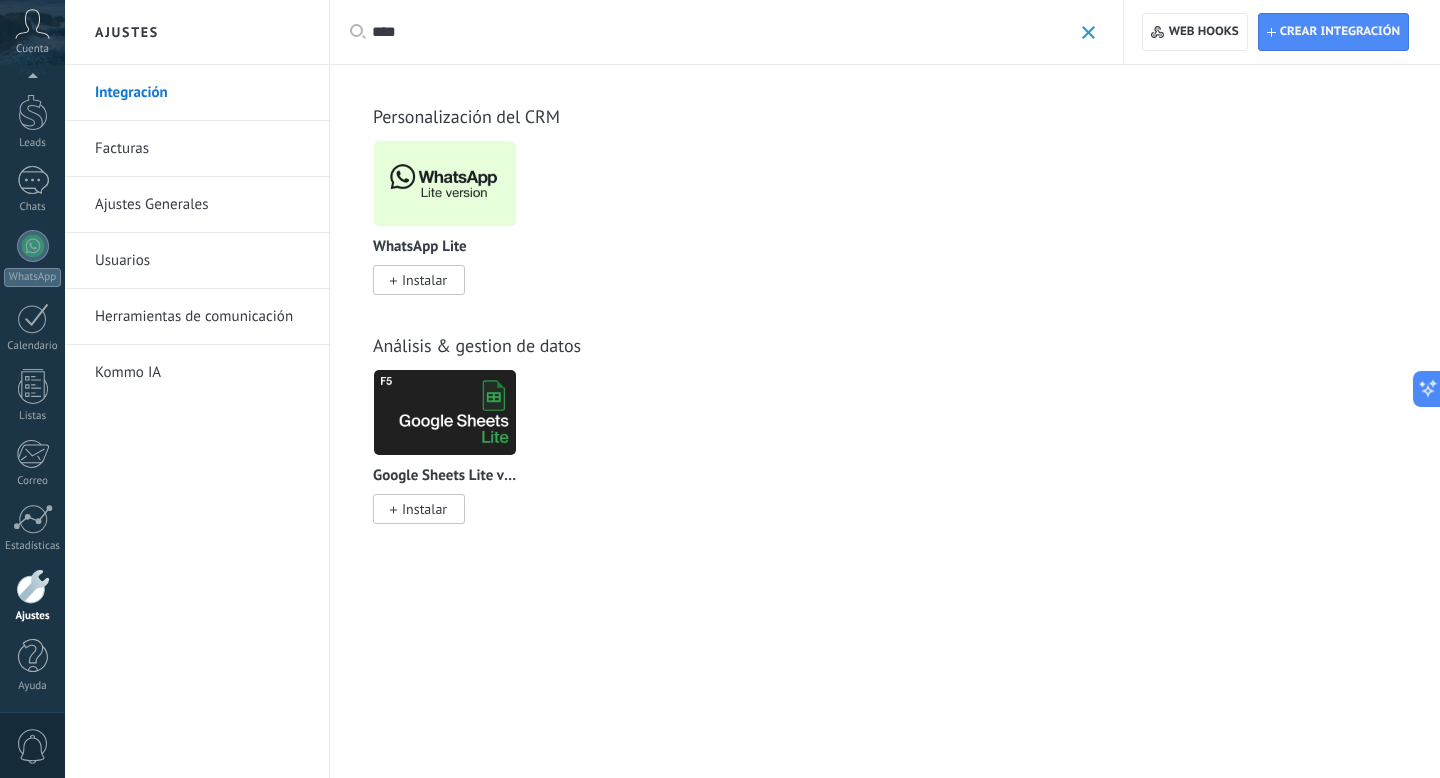 click at bounding box center (1088, 32) 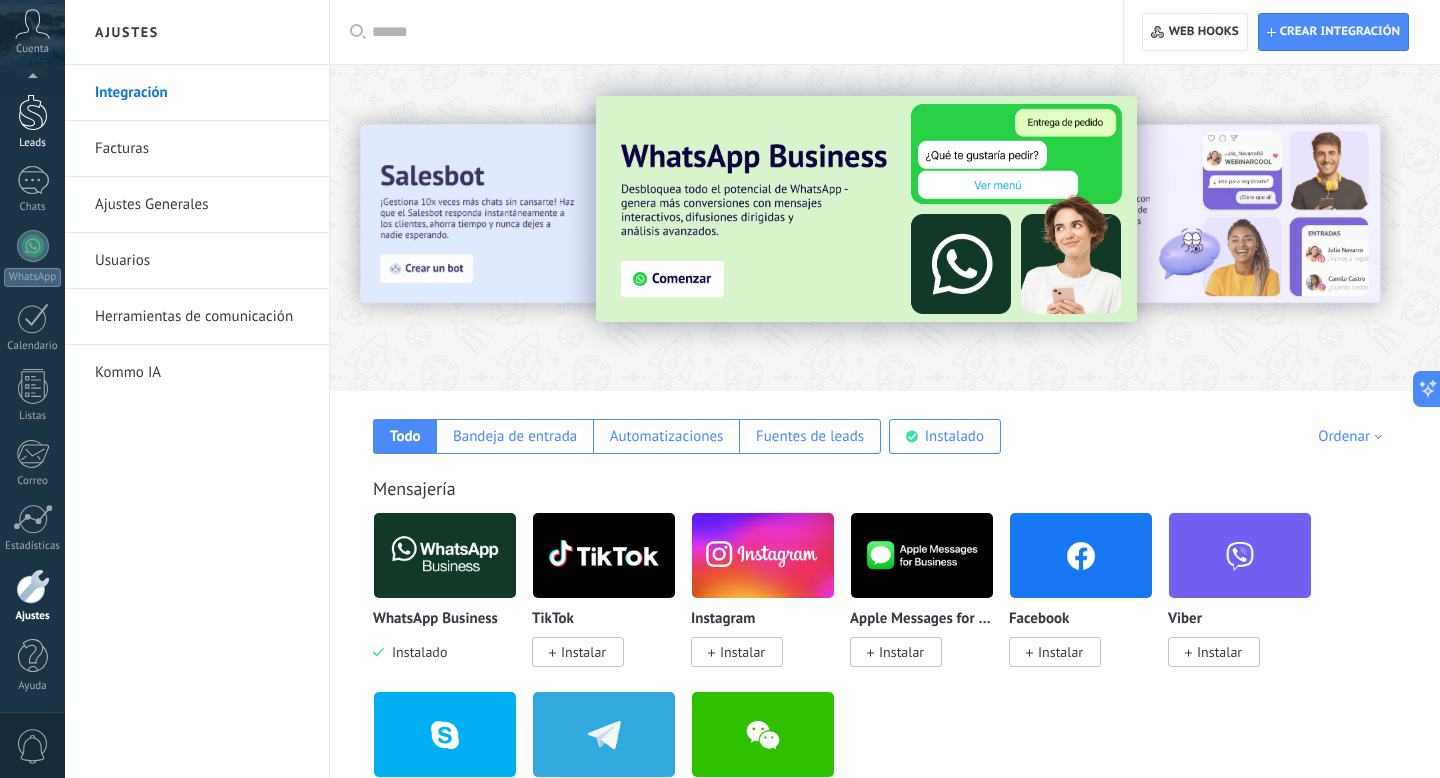 click at bounding box center [33, 112] 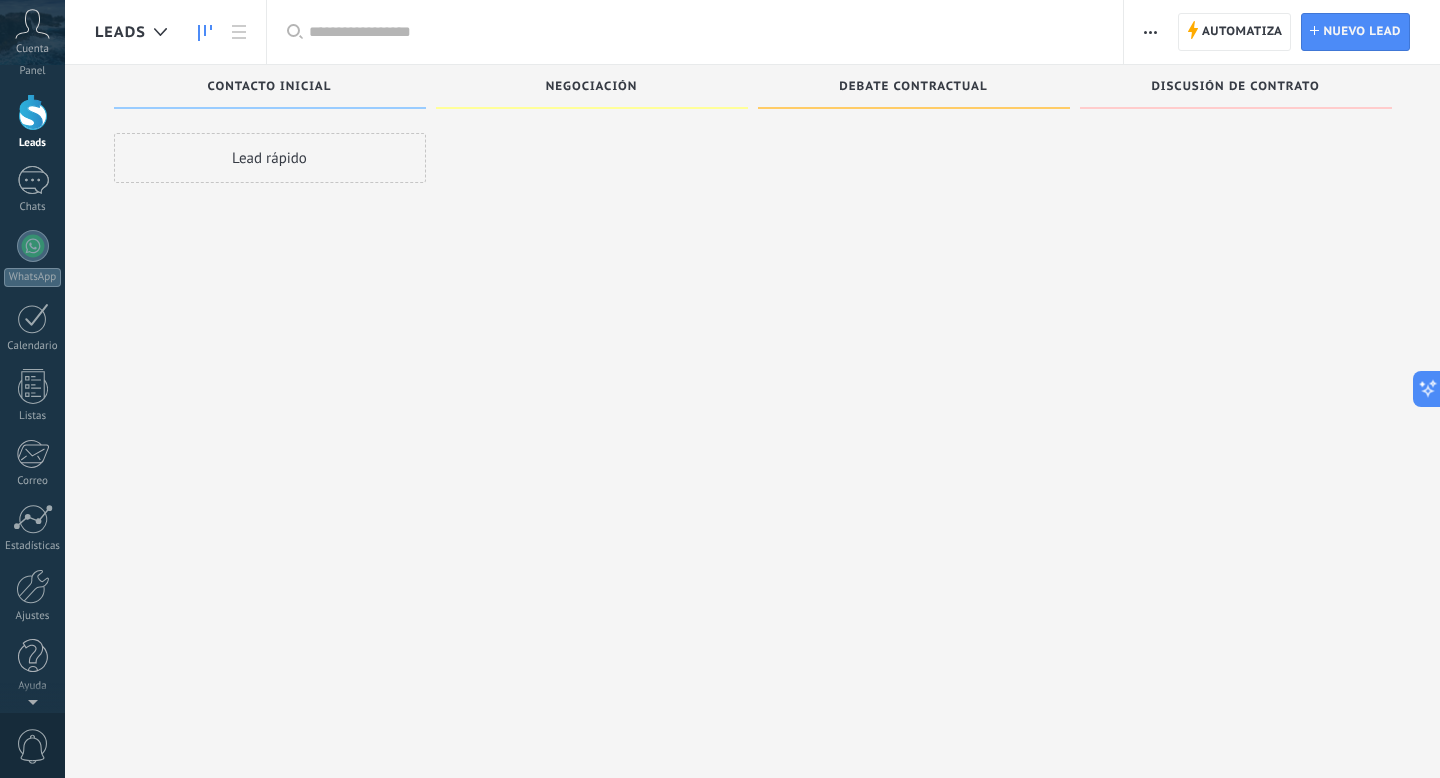 scroll, scrollTop: 0, scrollLeft: 0, axis: both 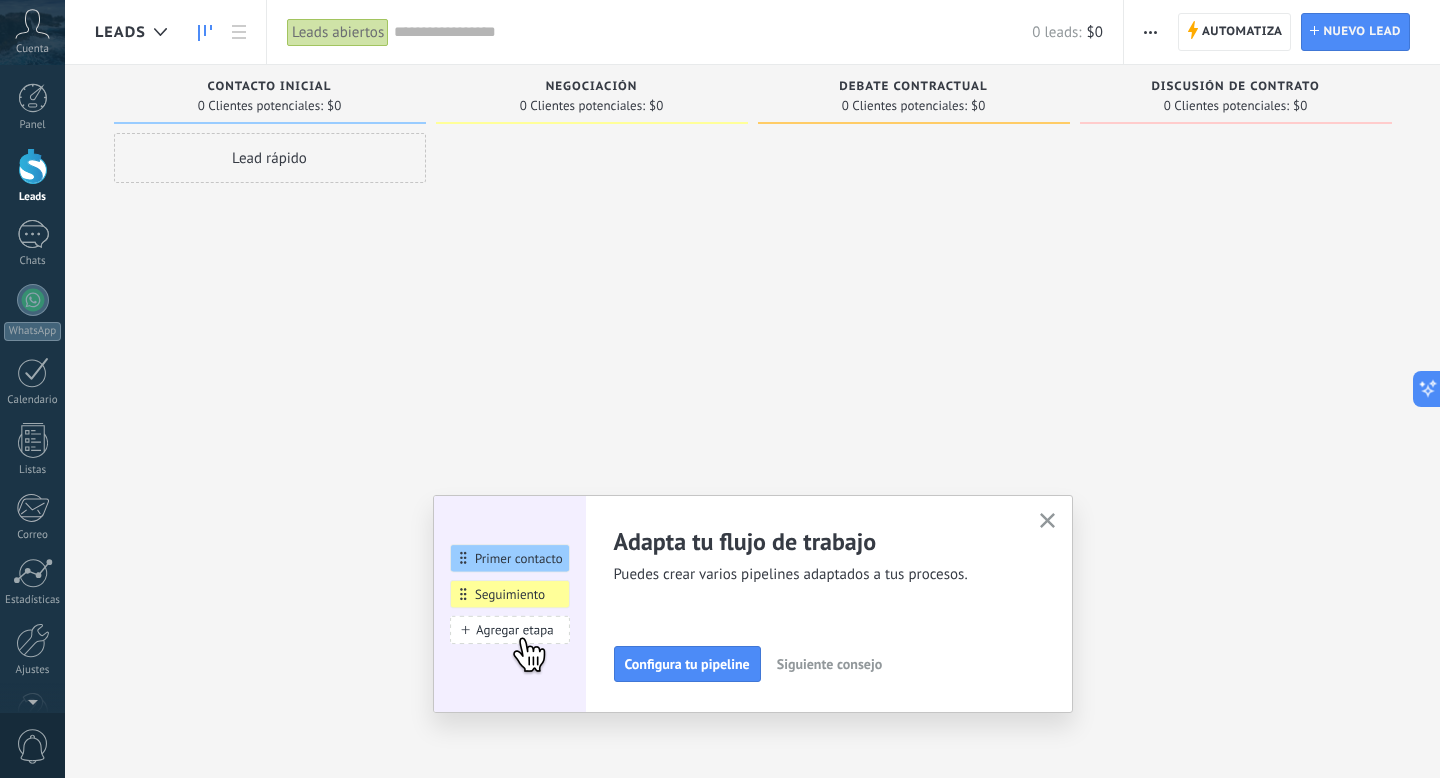 click 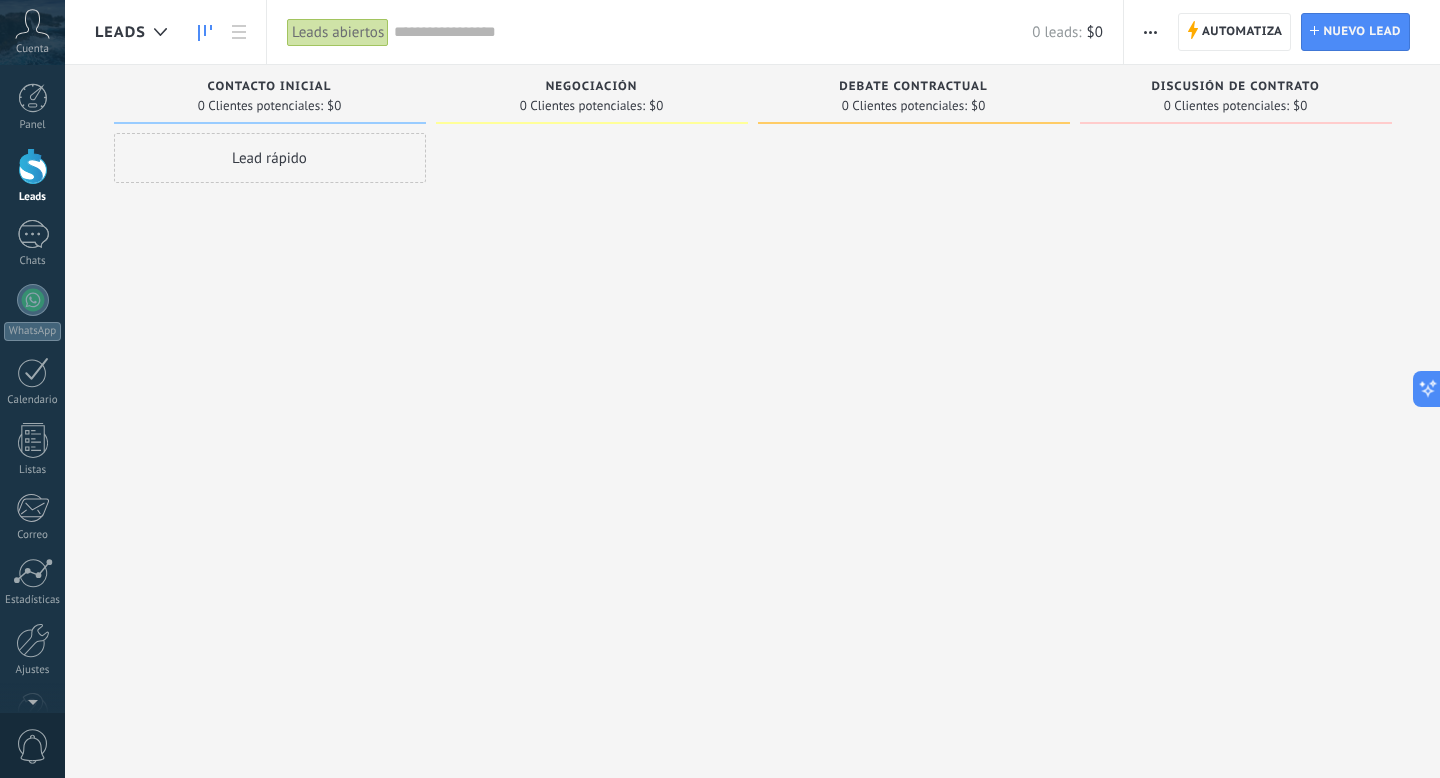 click on "Cuenta" at bounding box center [32, 49] 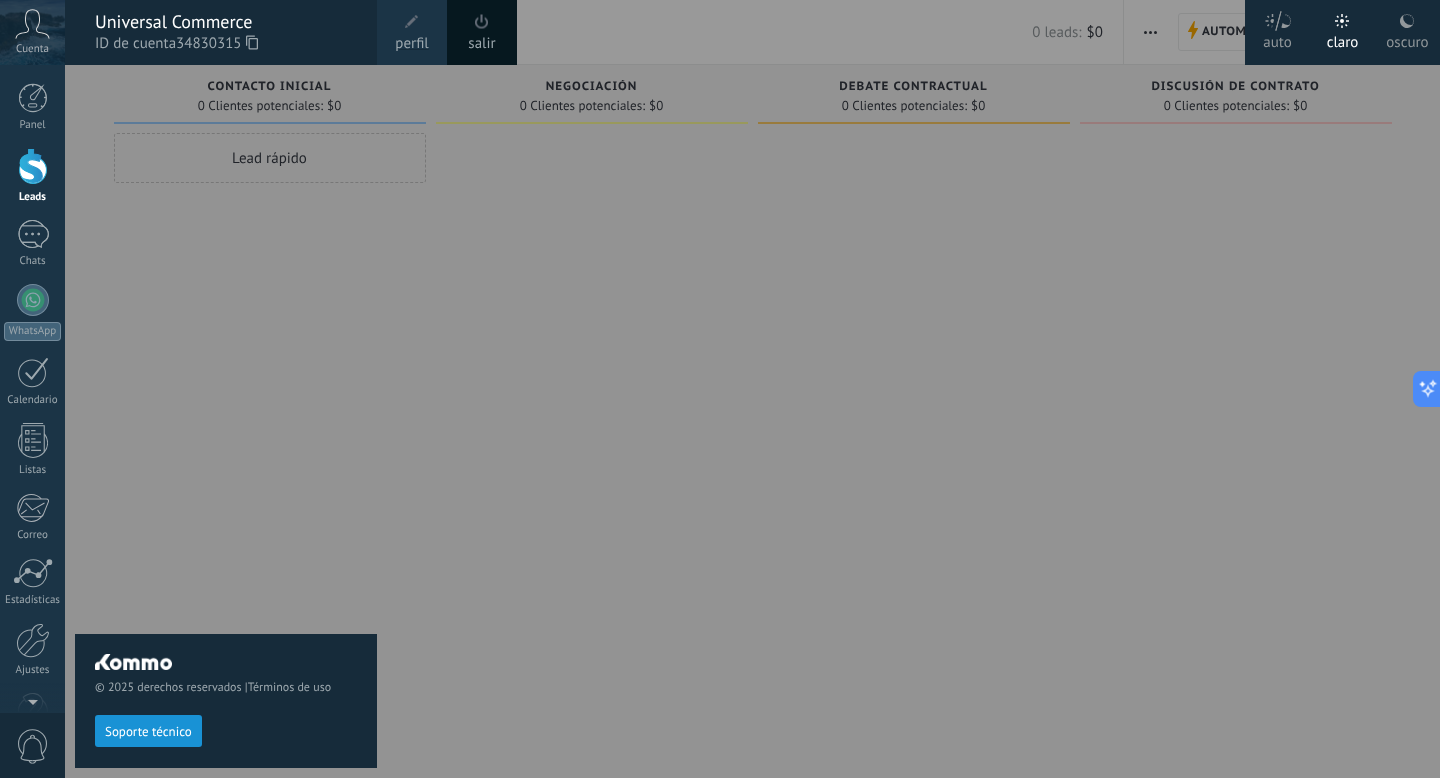 click at bounding box center [785, 389] 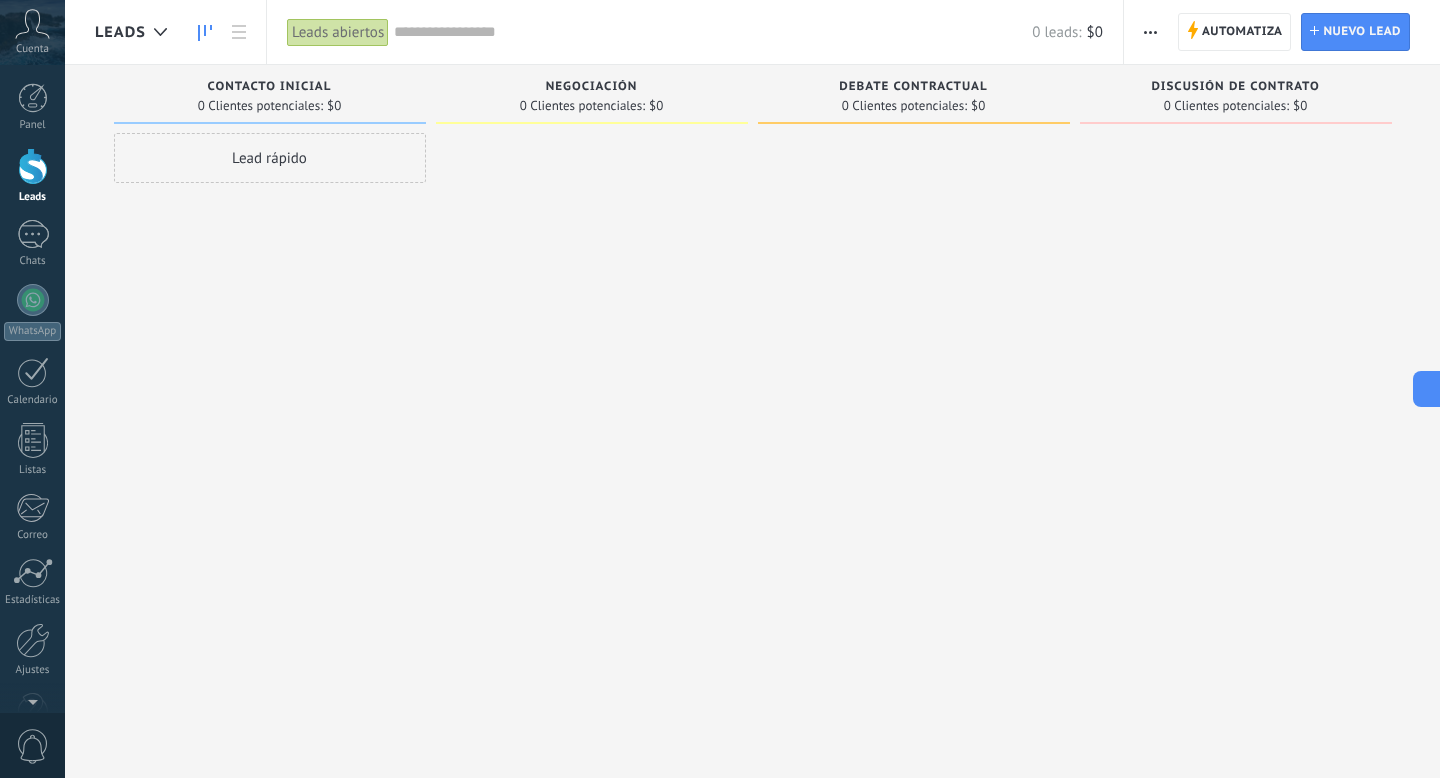 click on "Leads" at bounding box center (33, 197) 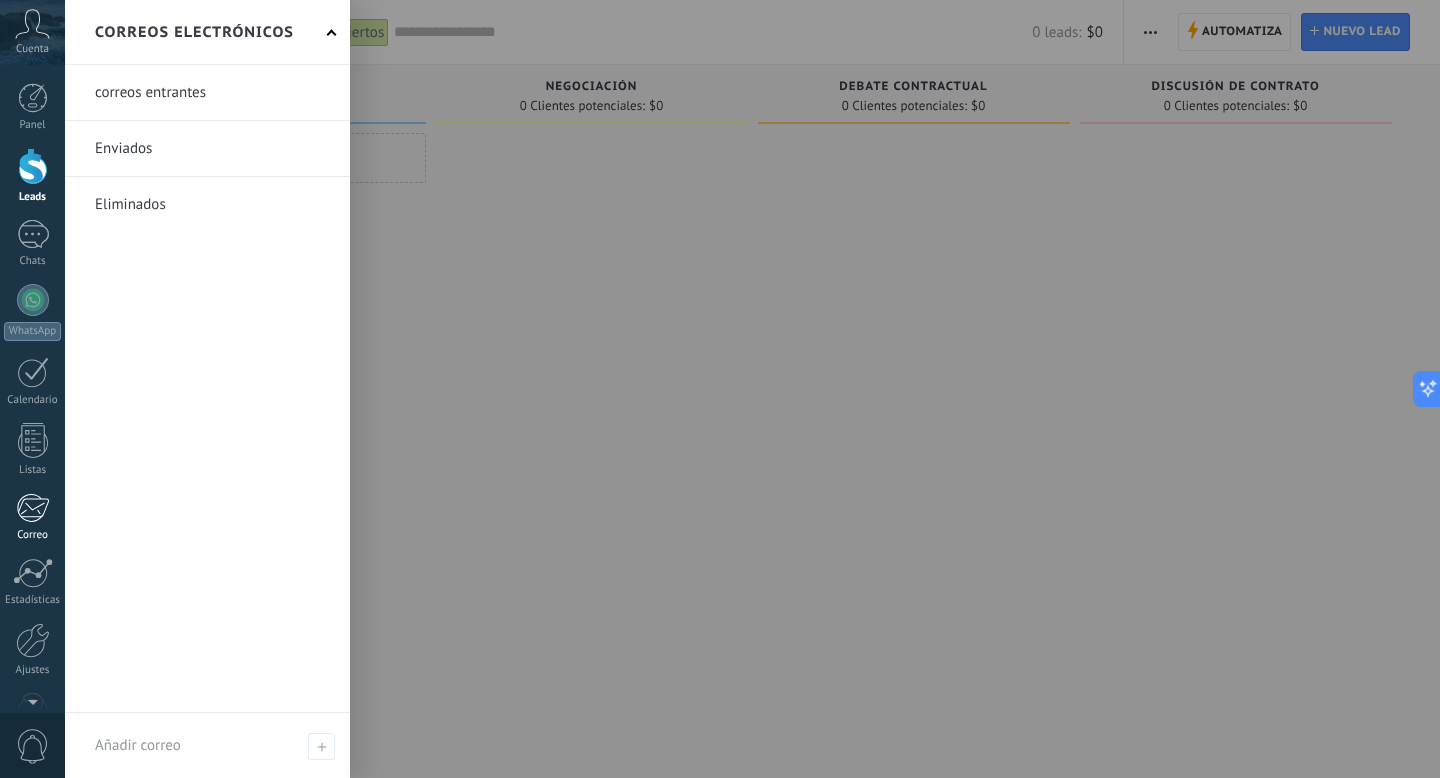 click on "Correo" at bounding box center (32, 517) 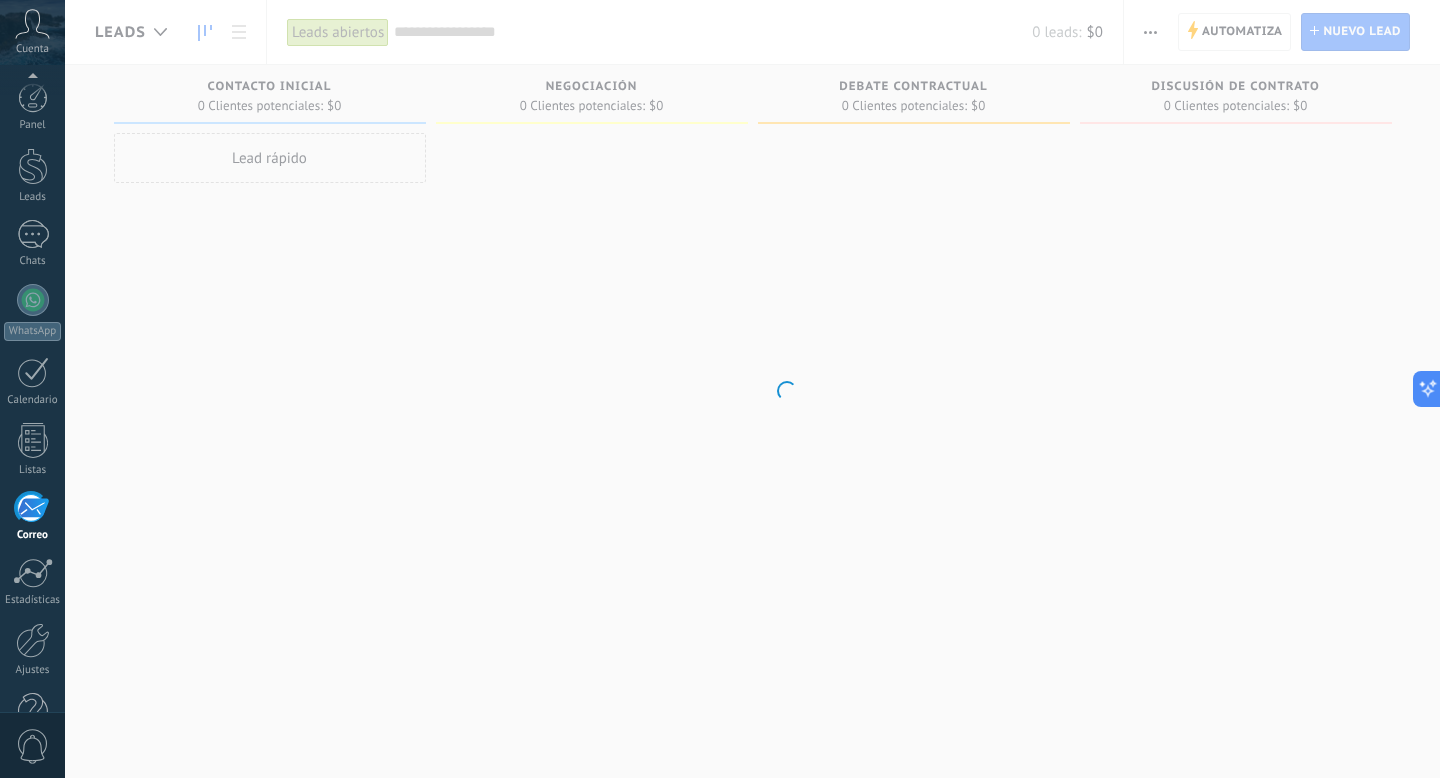 scroll, scrollTop: 54, scrollLeft: 0, axis: vertical 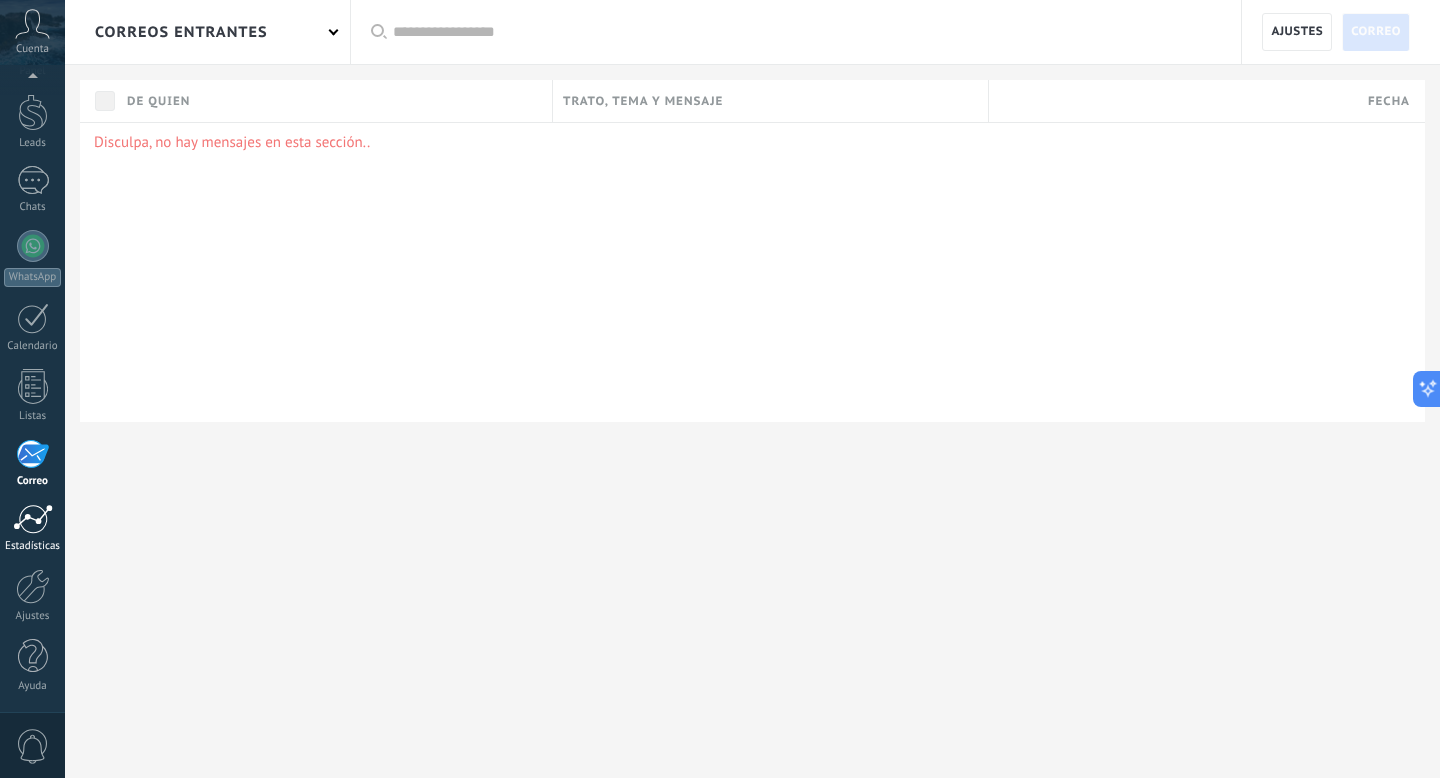 click on "Estadísticas" at bounding box center [33, 546] 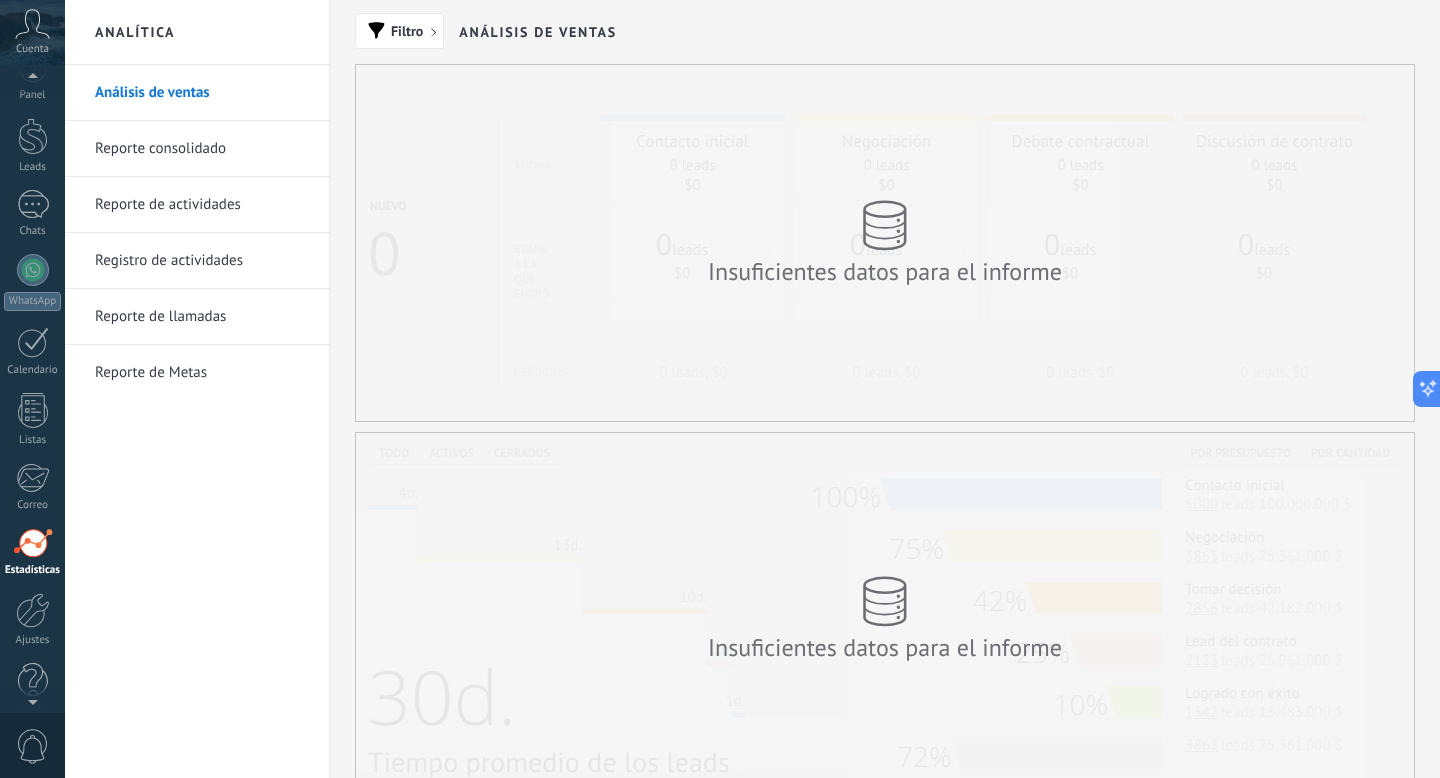 scroll, scrollTop: 21, scrollLeft: 0, axis: vertical 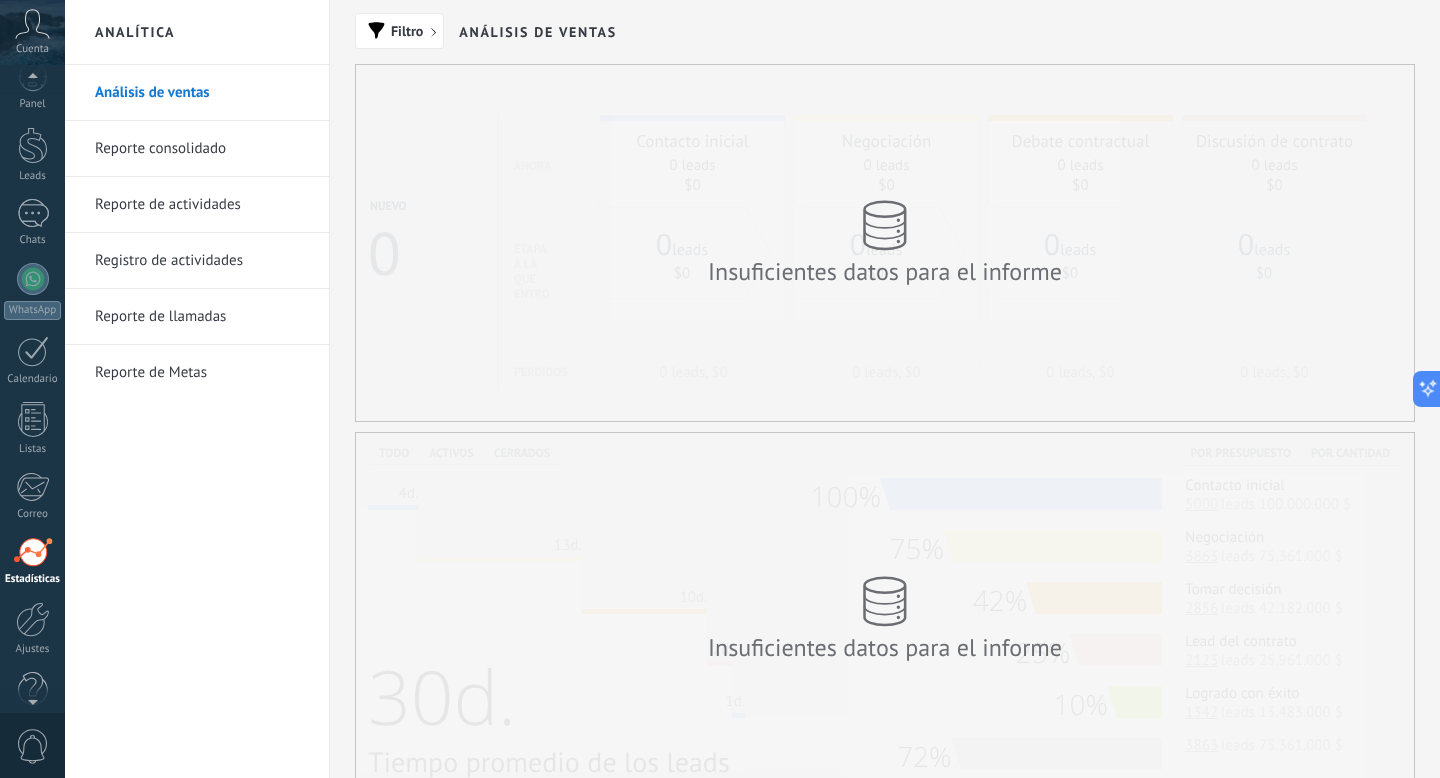 click on "Cuenta" at bounding box center [32, 32] 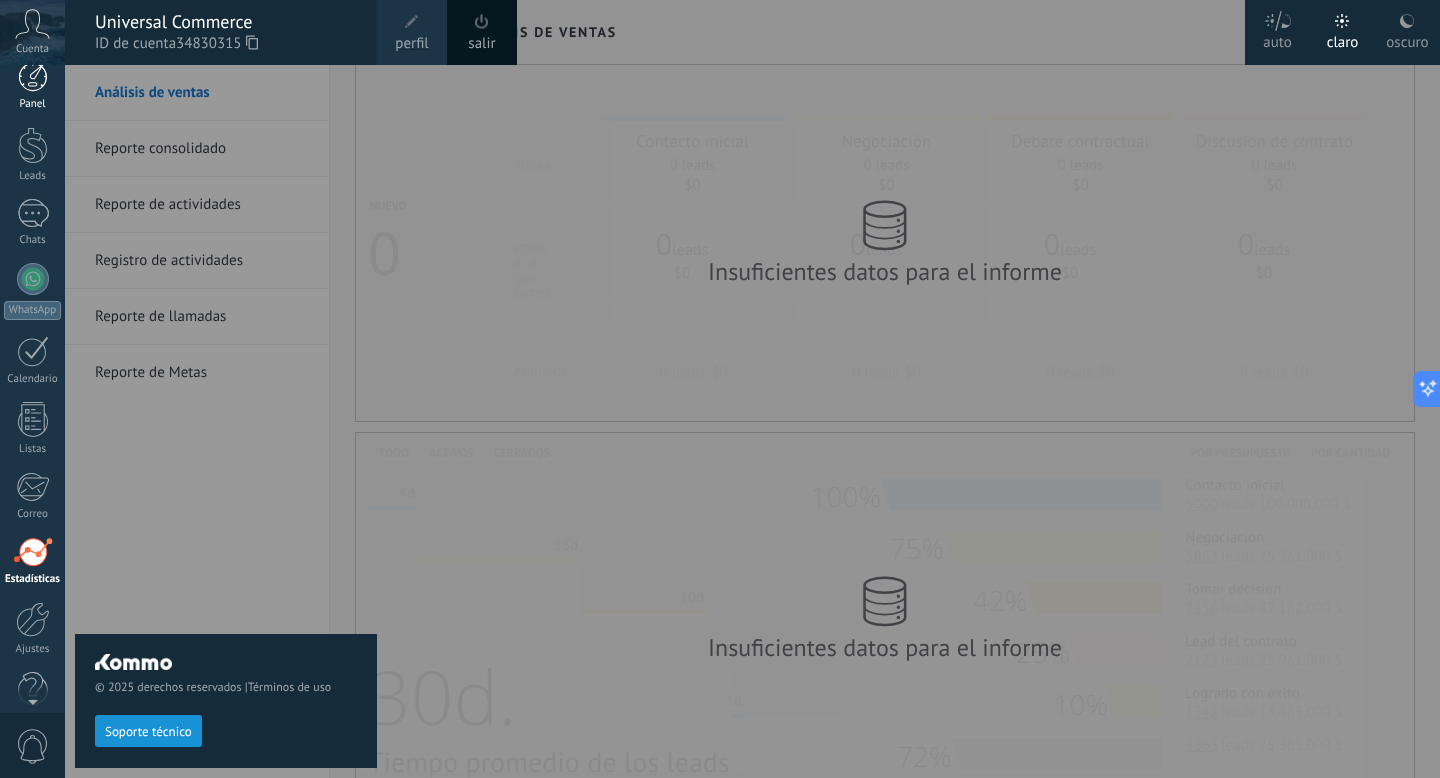 scroll, scrollTop: 0, scrollLeft: 0, axis: both 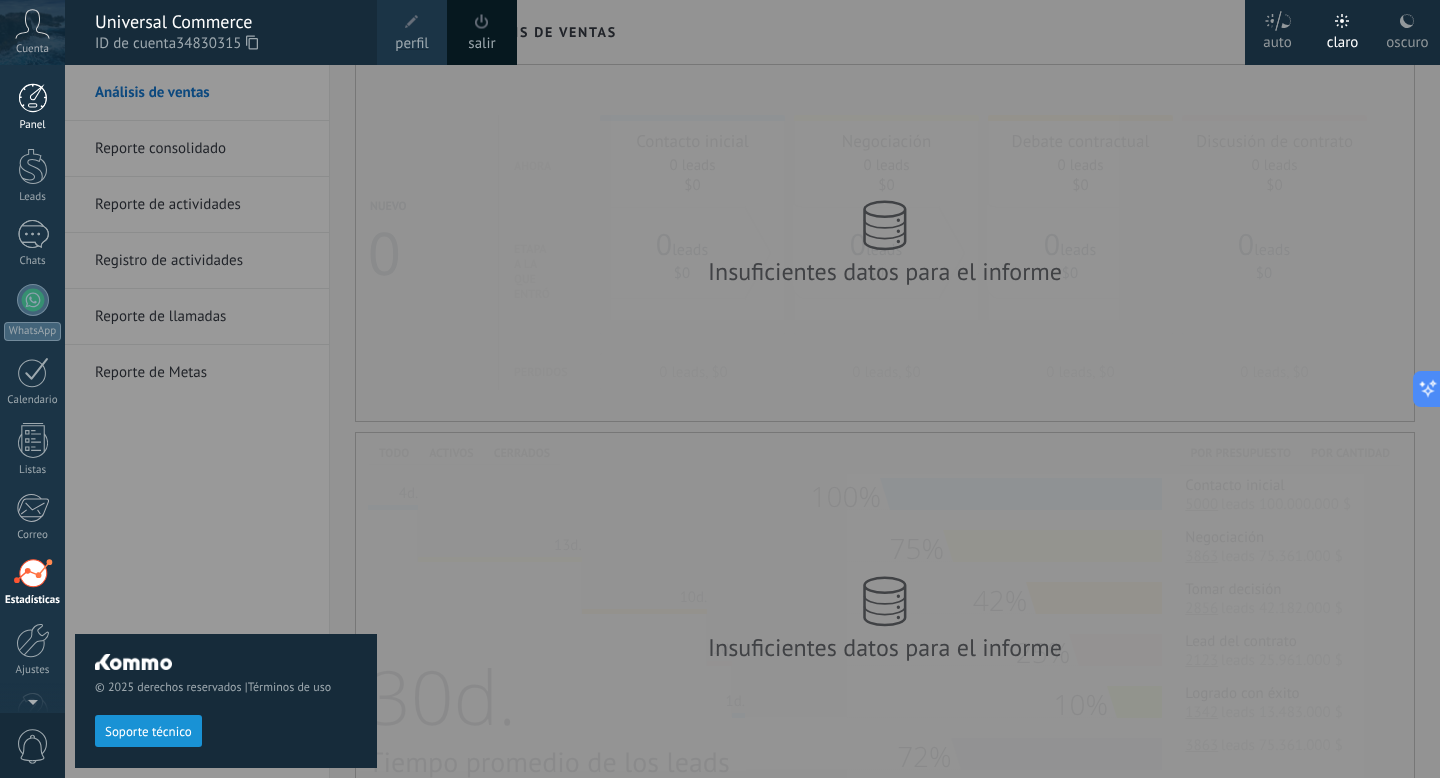 click at bounding box center (33, 98) 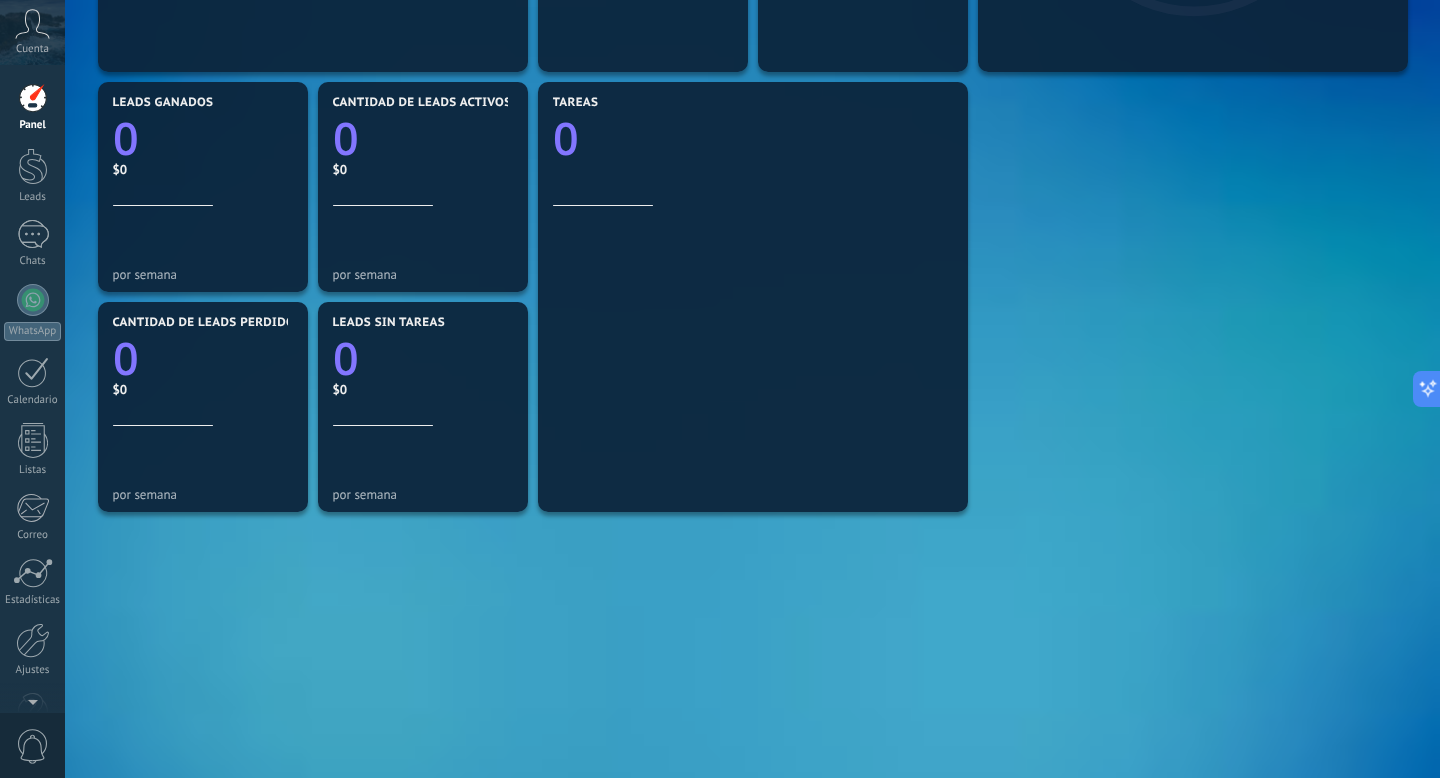scroll, scrollTop: 637, scrollLeft: 0, axis: vertical 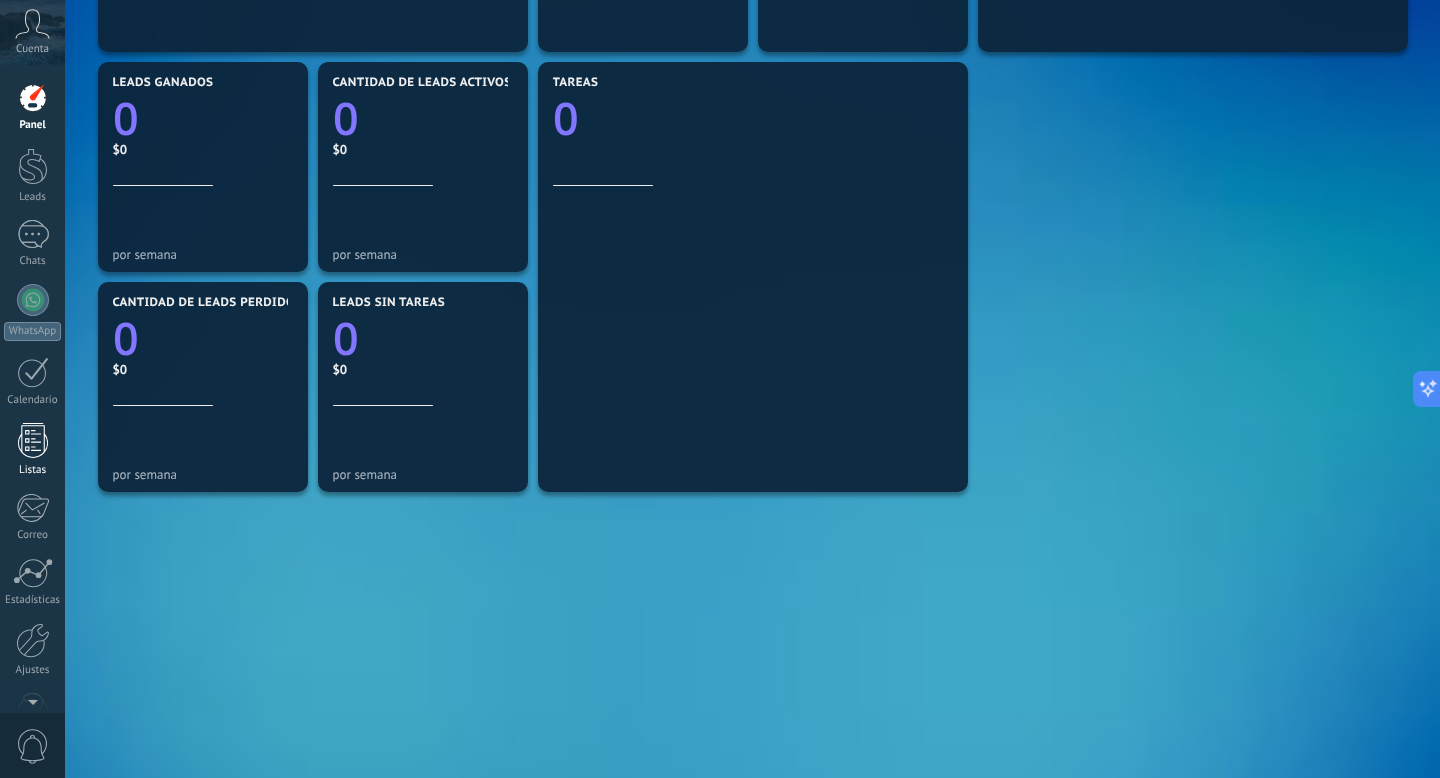 click at bounding box center (33, 440) 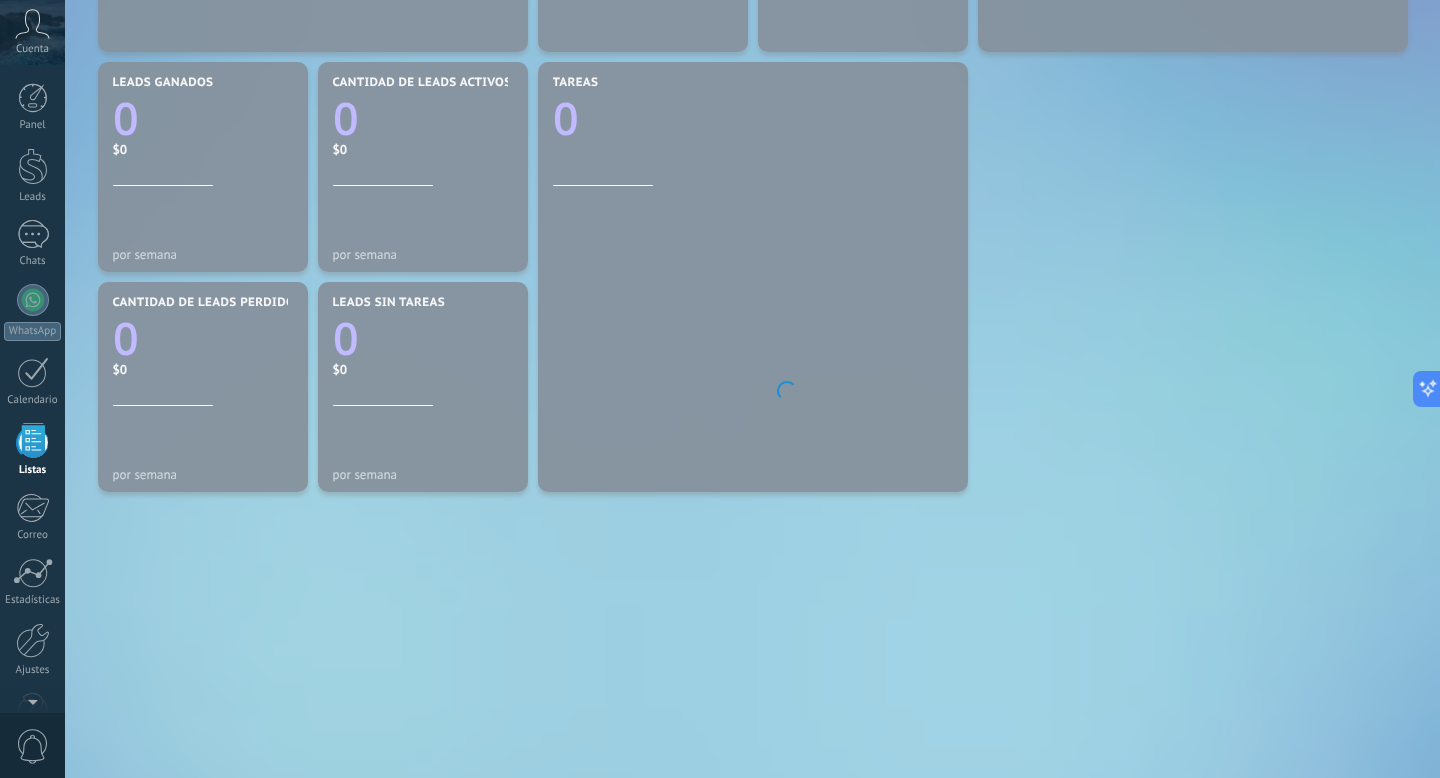 scroll, scrollTop: 0, scrollLeft: 0, axis: both 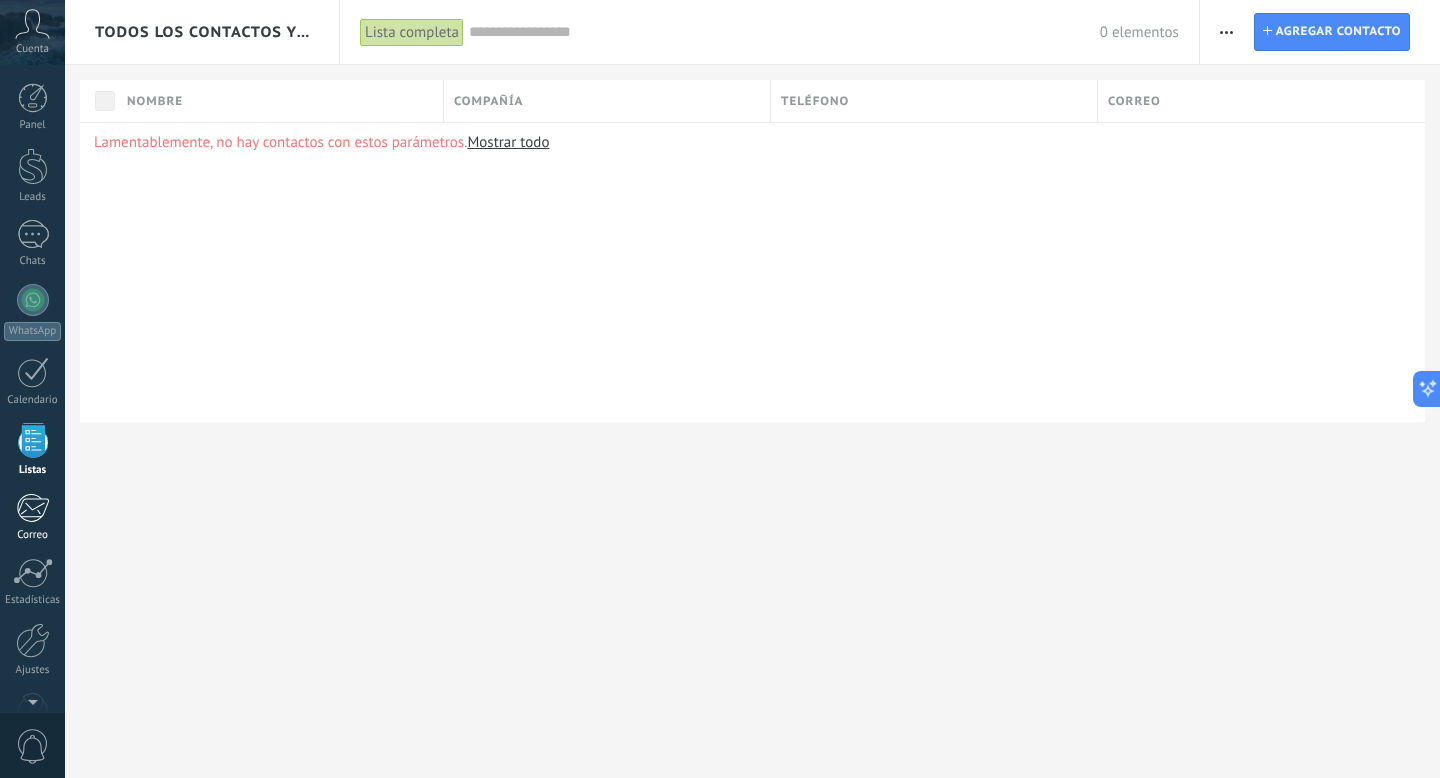 click at bounding box center (32, 508) 